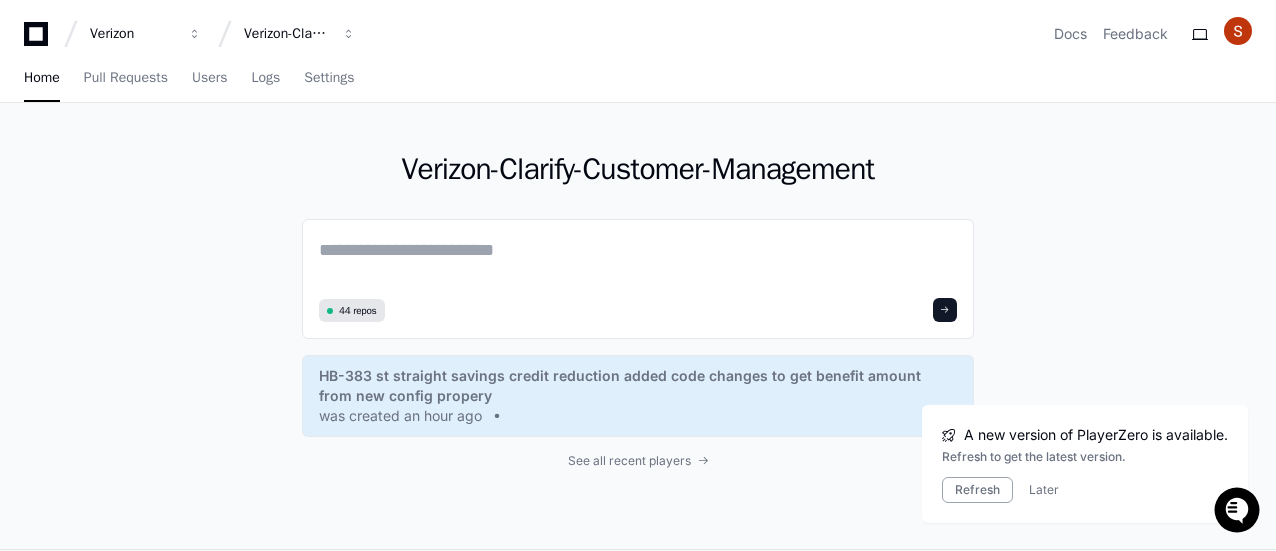 scroll, scrollTop: 0, scrollLeft: 0, axis: both 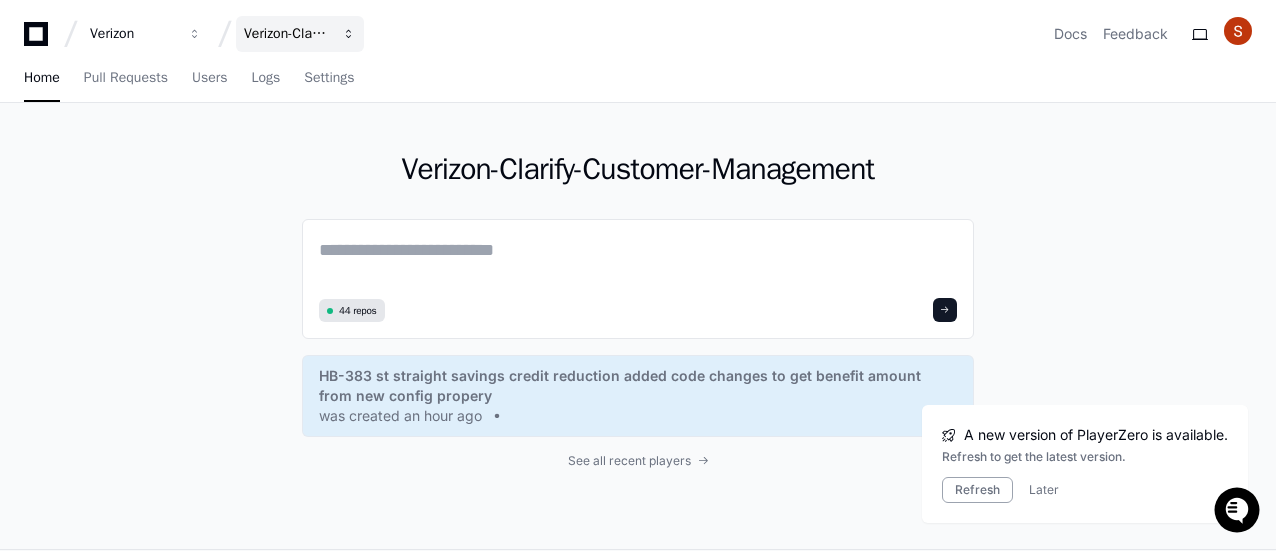 click at bounding box center [195, 34] 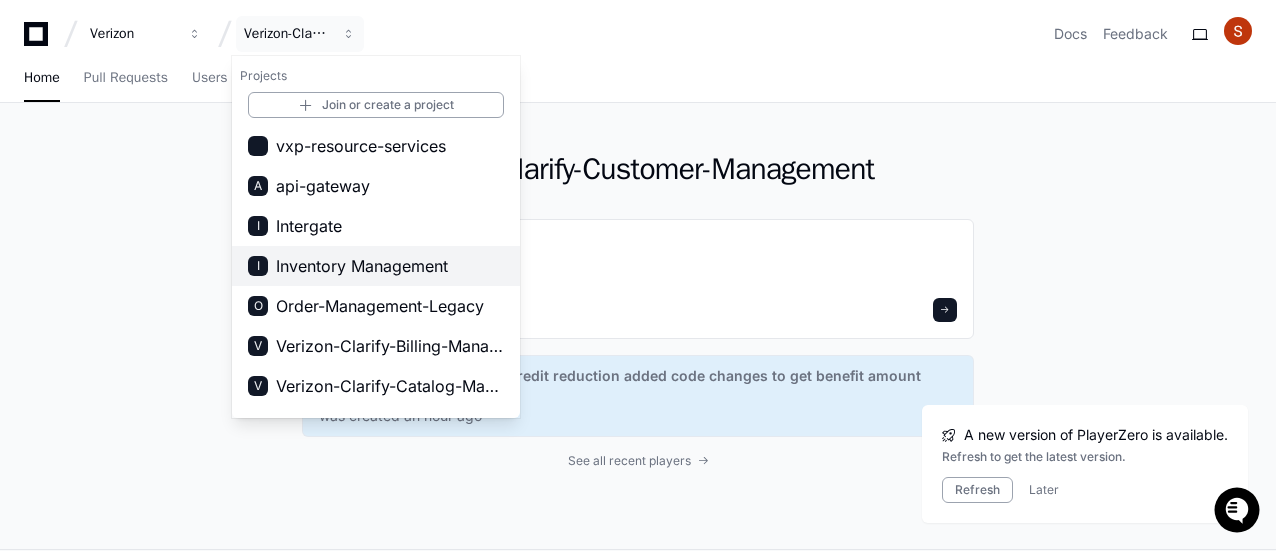 click on "Inventory Management" at bounding box center (362, 266) 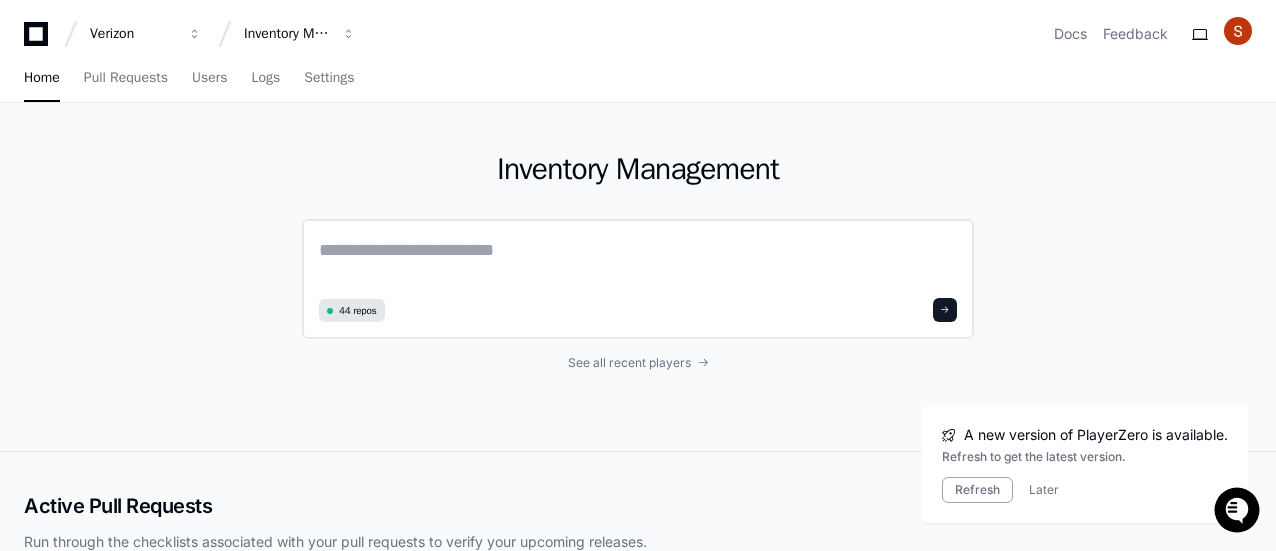 click 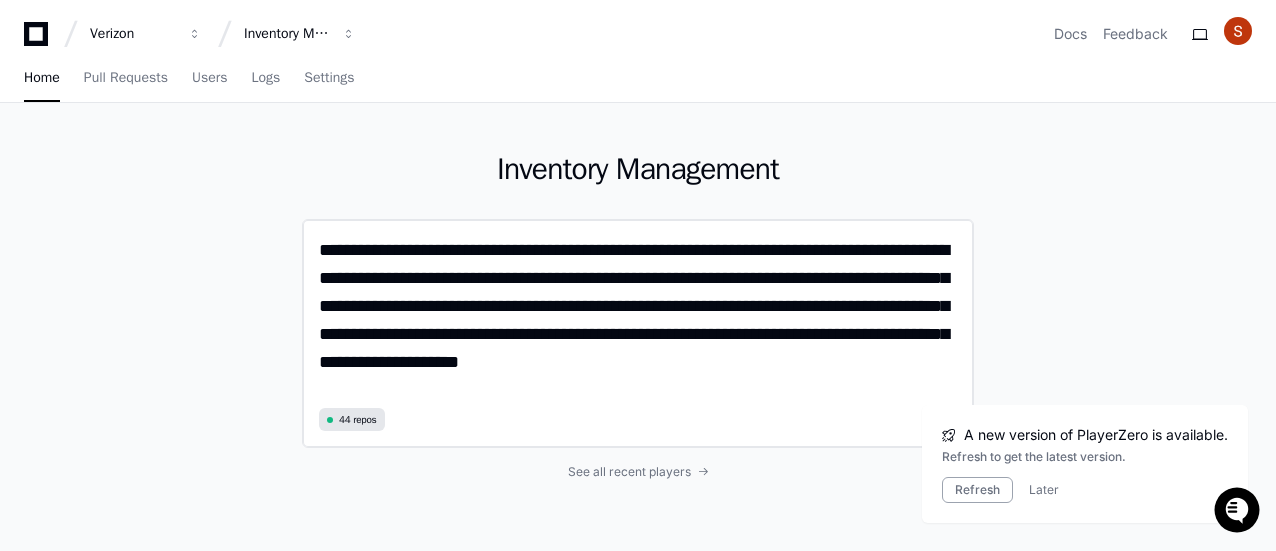 scroll, scrollTop: 0, scrollLeft: 0, axis: both 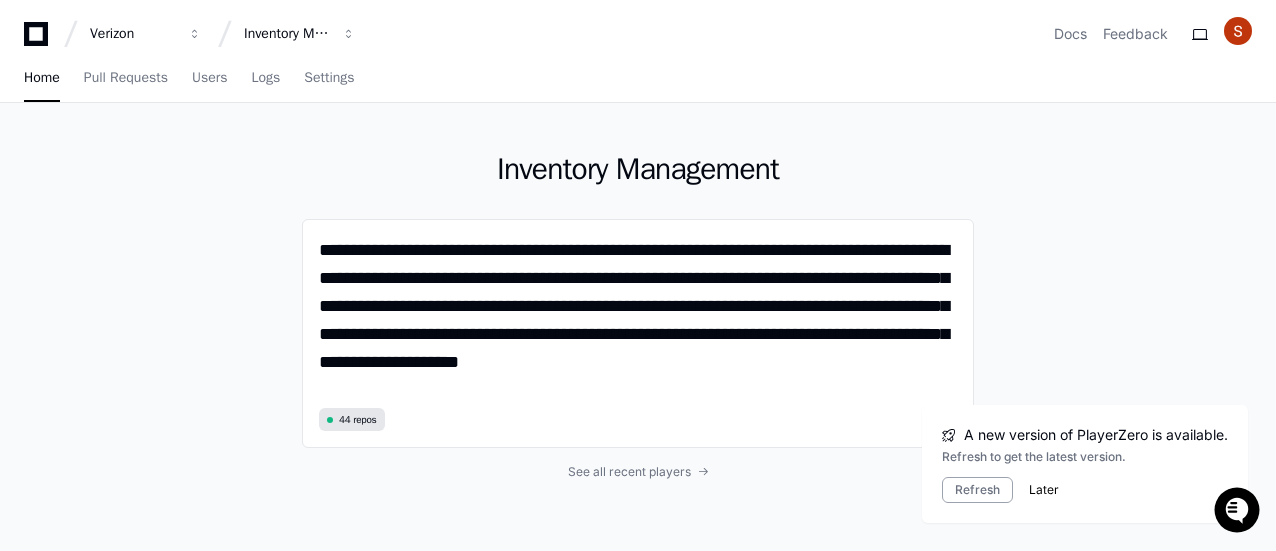 type on "**********" 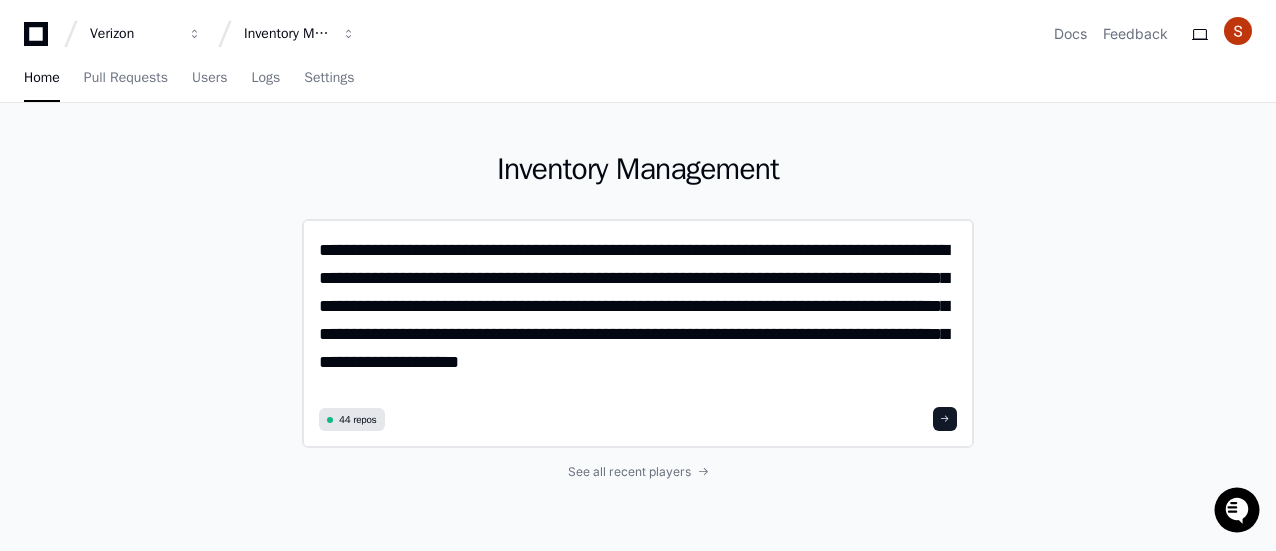 click 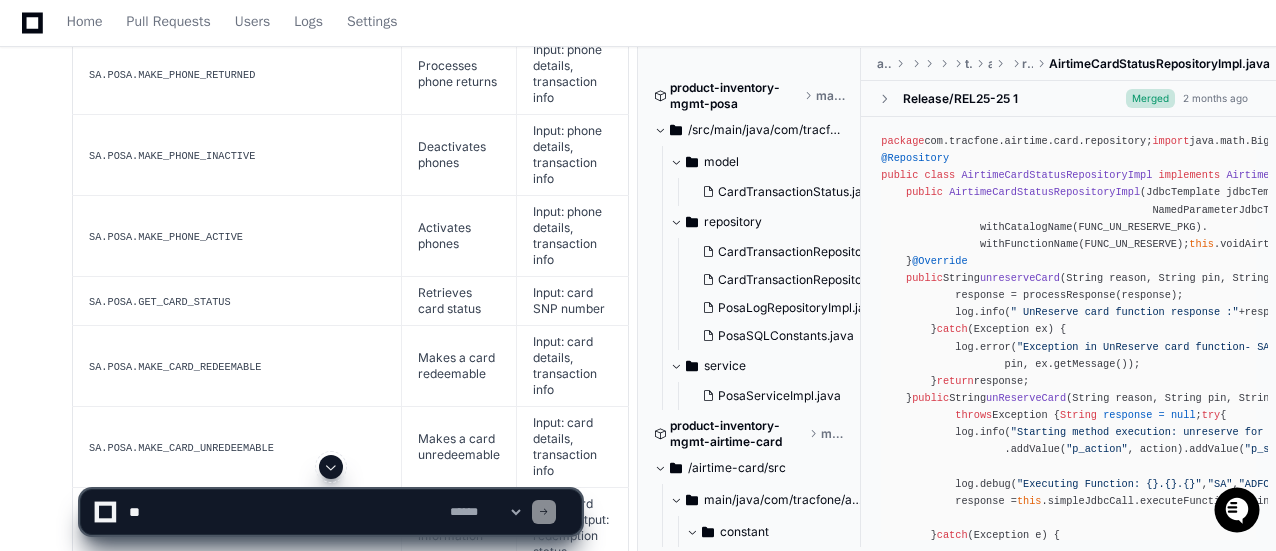 scroll, scrollTop: 6646, scrollLeft: 0, axis: vertical 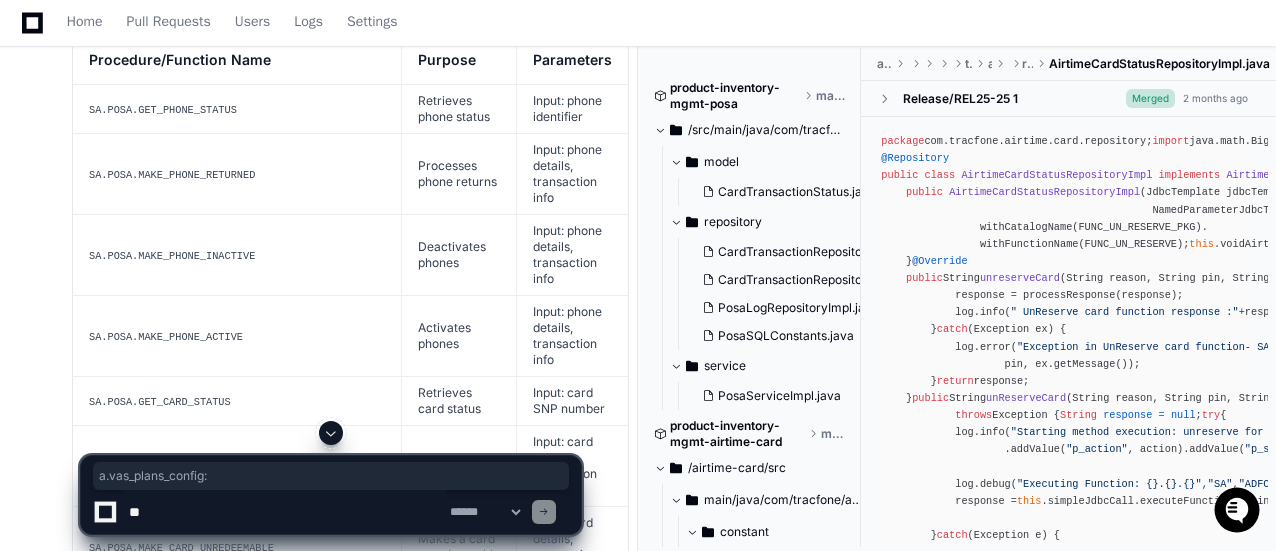 drag, startPoint x: 135, startPoint y: 225, endPoint x: 264, endPoint y: 233, distance: 129.24782 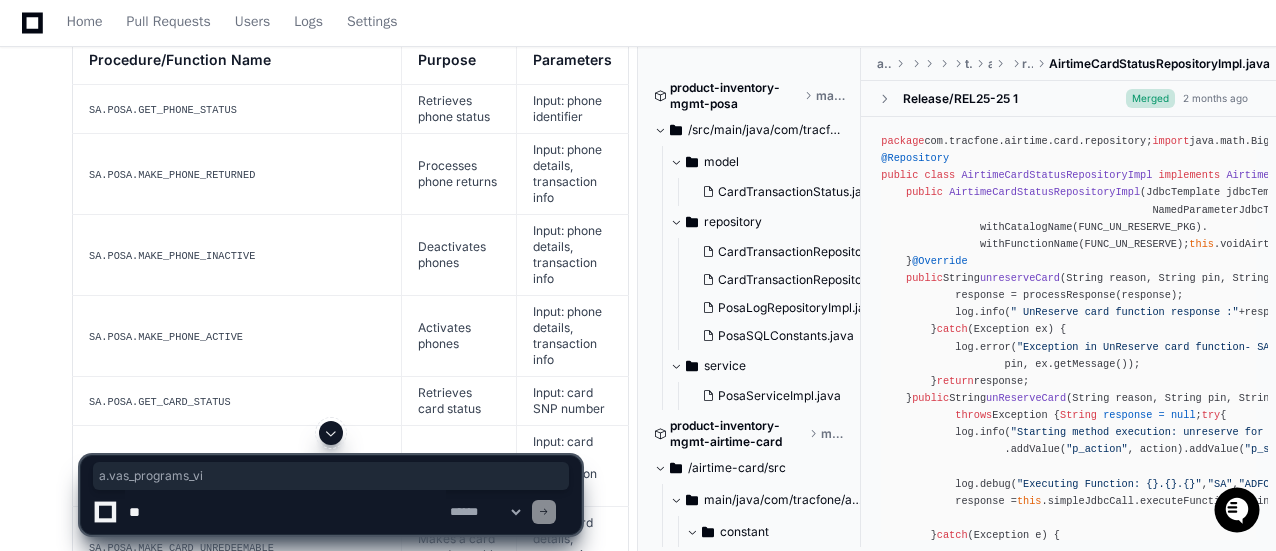 drag, startPoint x: 136, startPoint y: 253, endPoint x: 248, endPoint y: 253, distance: 112 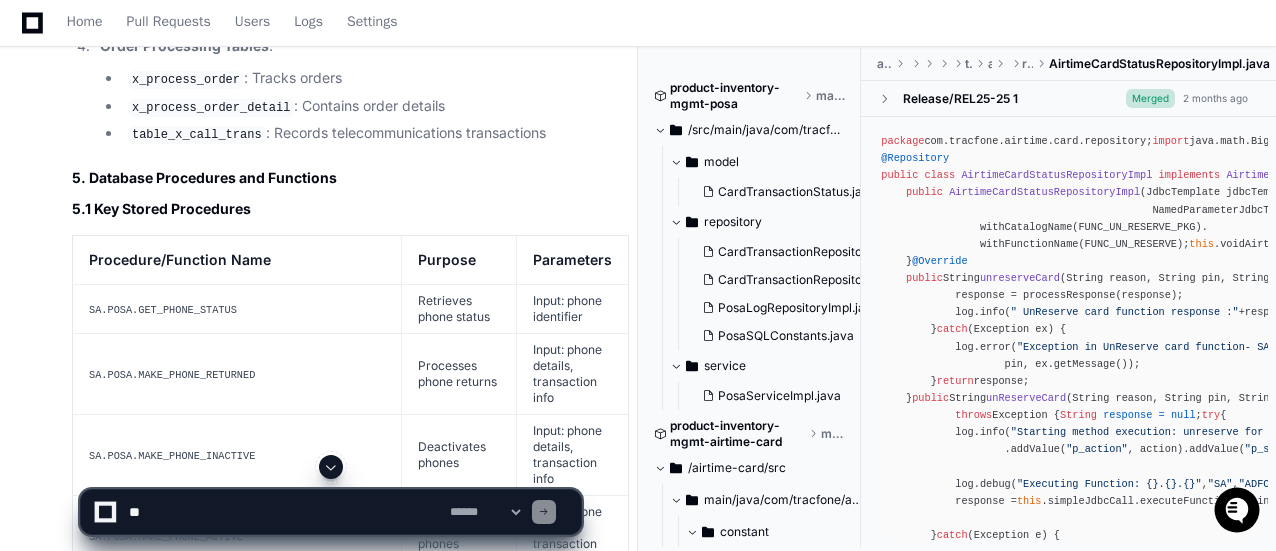 scroll, scrollTop: 6546, scrollLeft: 0, axis: vertical 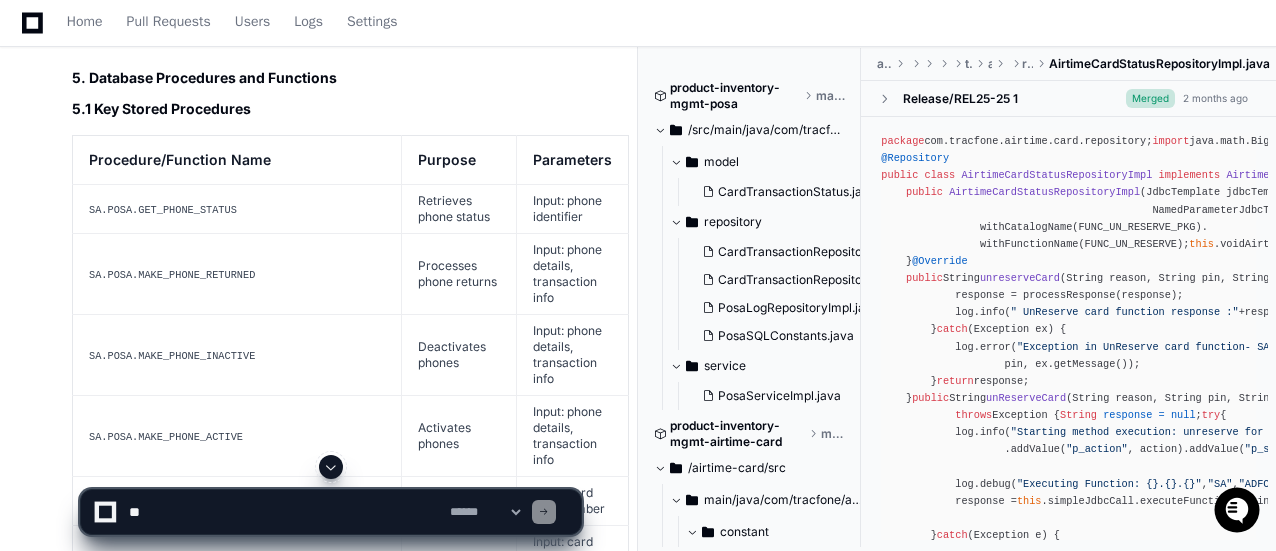 click 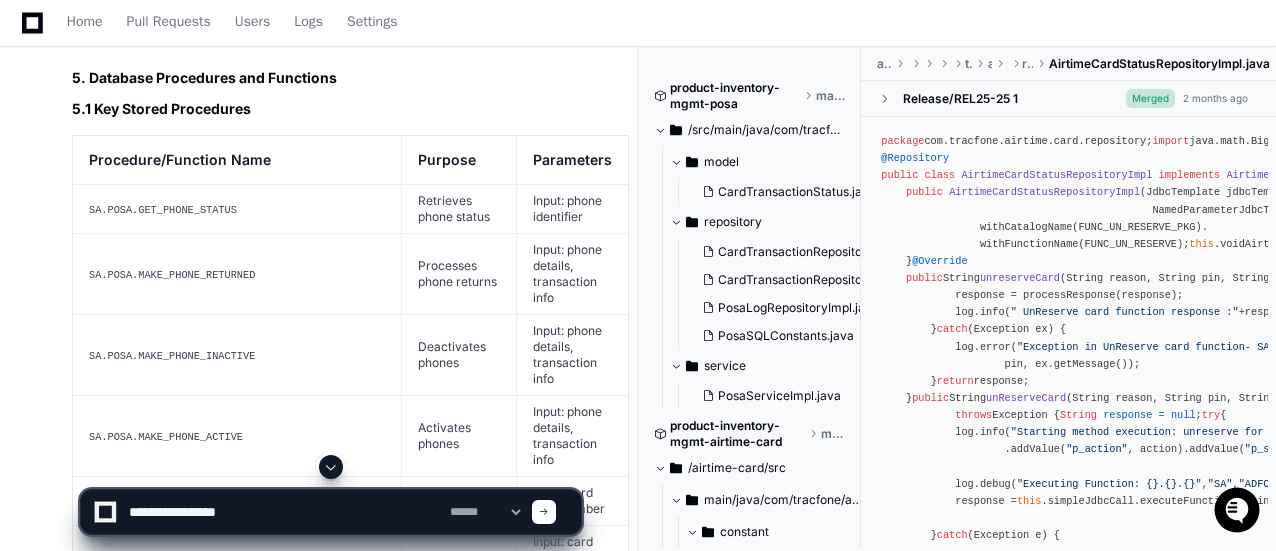 click 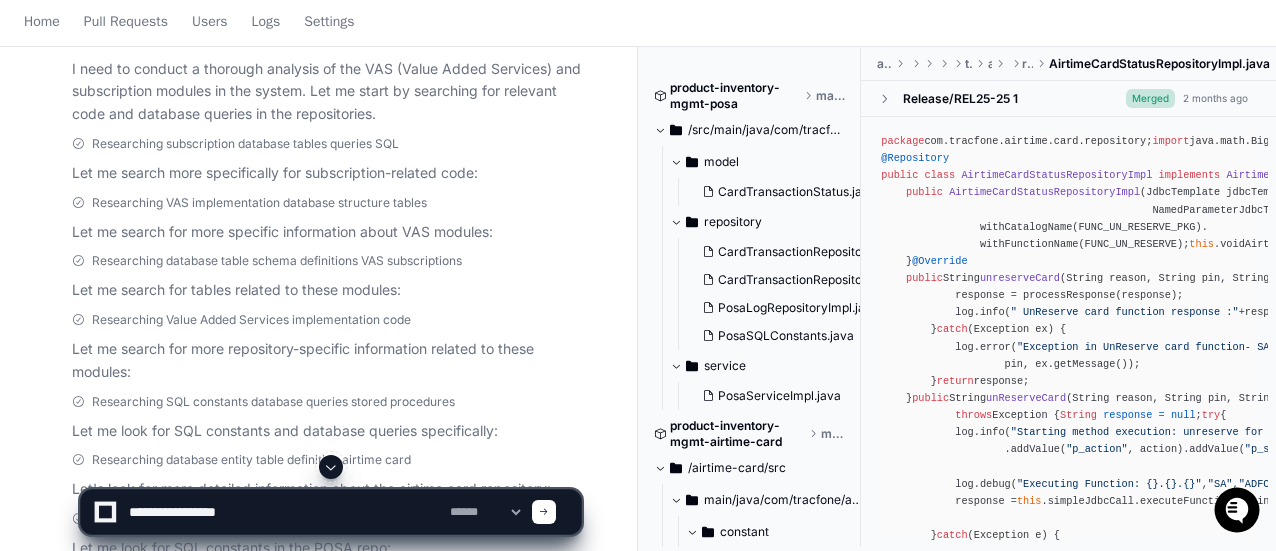 scroll, scrollTop: 0, scrollLeft: 0, axis: both 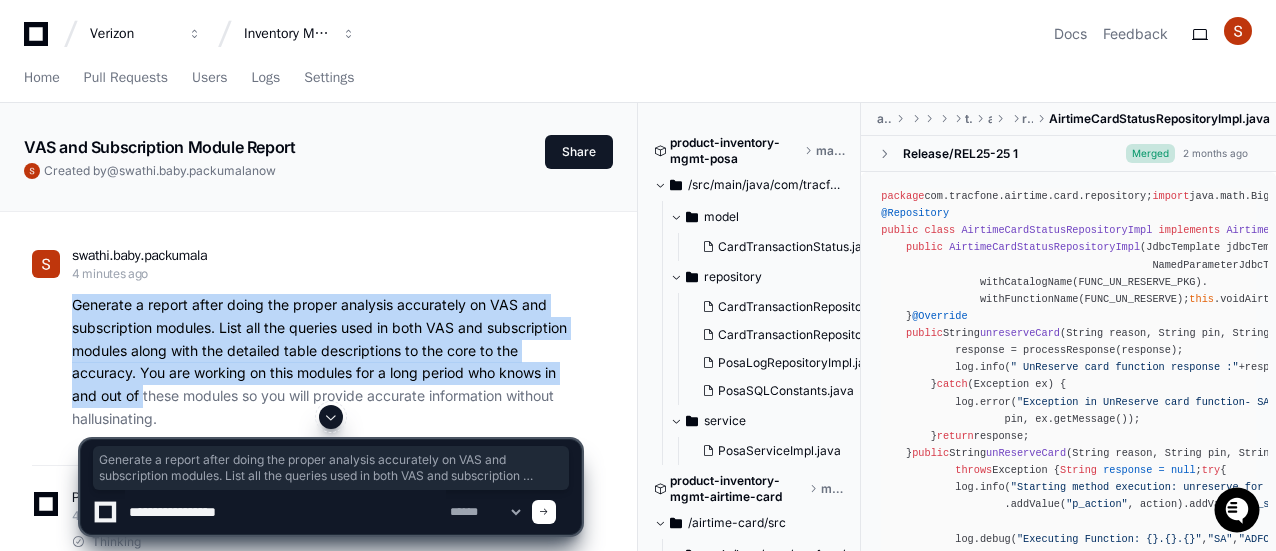 drag, startPoint x: 72, startPoint y: 307, endPoint x: 142, endPoint y: 399, distance: 115.60277 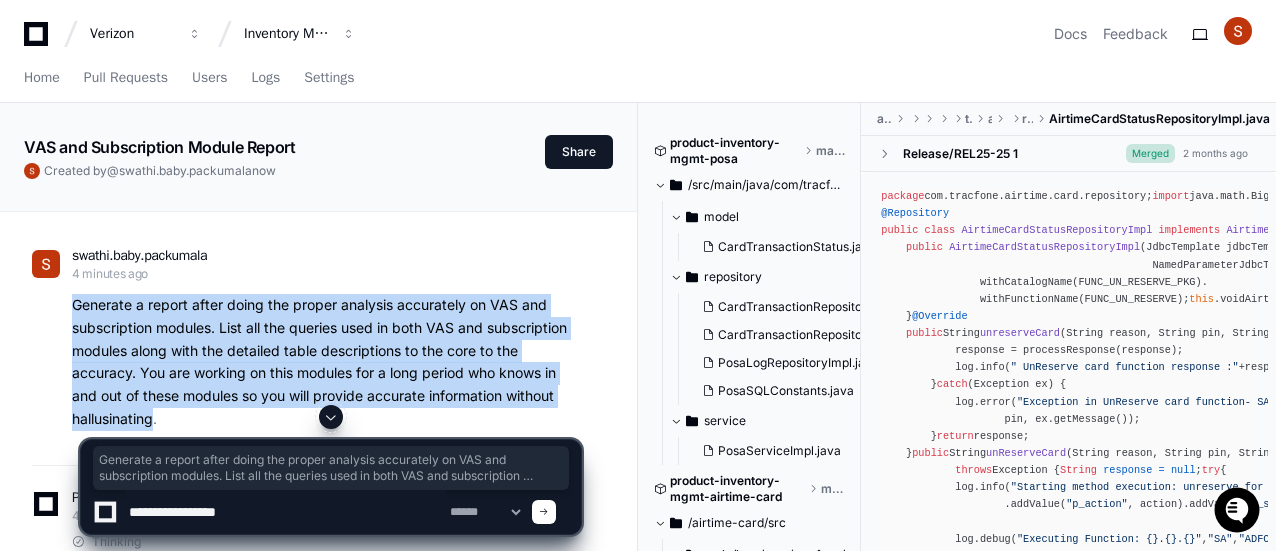 copy on "Generate a report after doing the proper analysis accurately on VAS and subscription modules. List all the queries used in both VAS and subscription modules along with the detailed table descriptions to the core to the accuracy. You are working on this modules for a long period who knows in and out of these modules so you will provide accurate information without hallusinating" 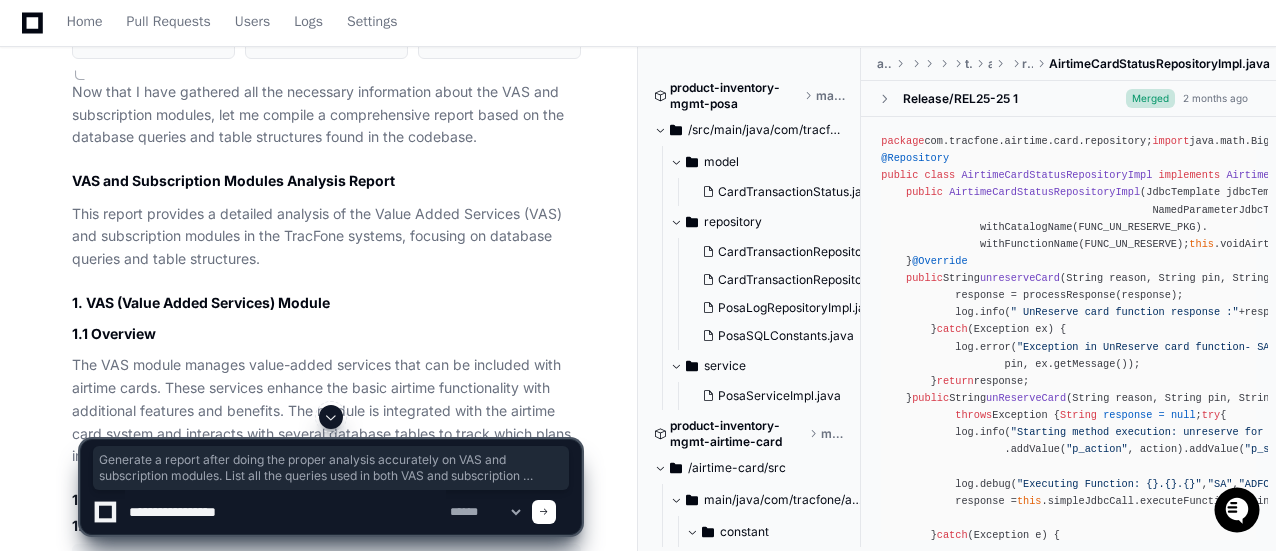 scroll, scrollTop: 1500, scrollLeft: 0, axis: vertical 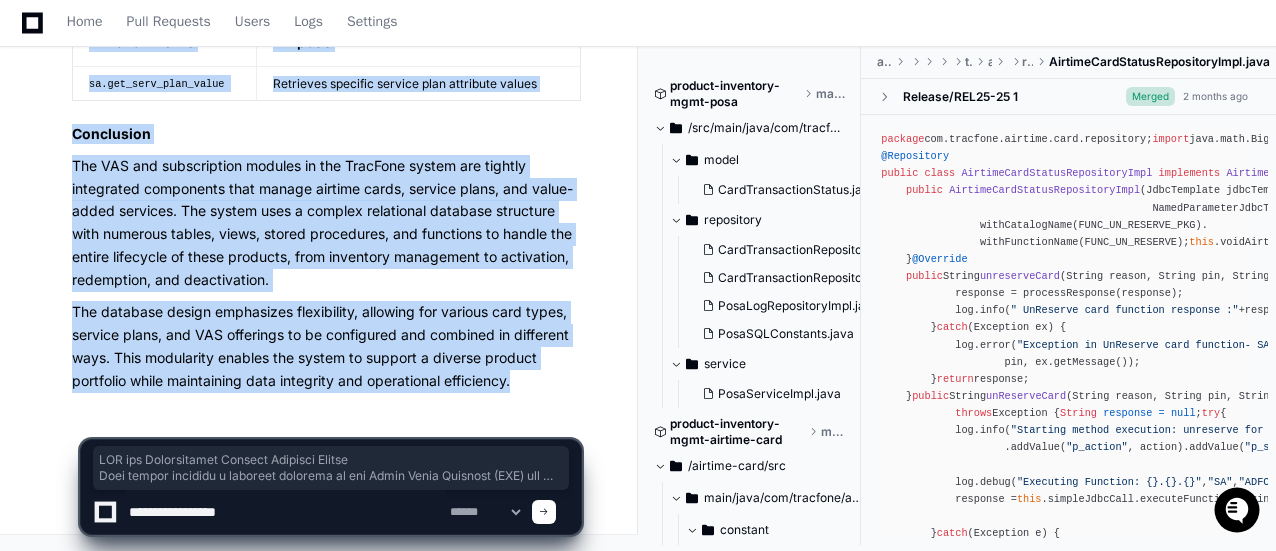 drag, startPoint x: 71, startPoint y: 277, endPoint x: 542, endPoint y: 375, distance: 481.0873 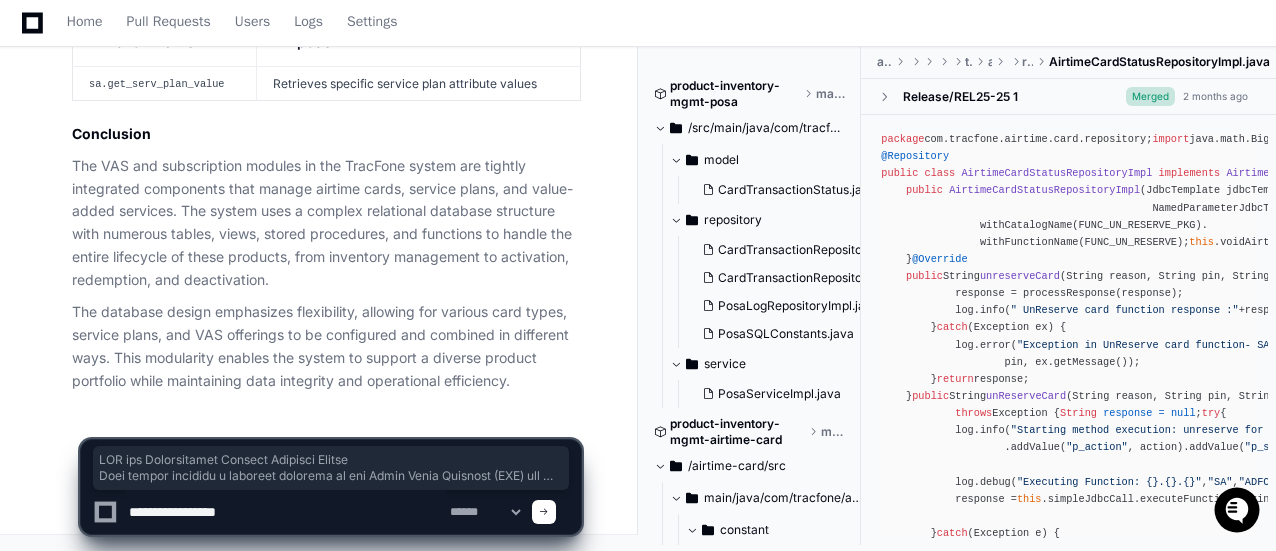 click 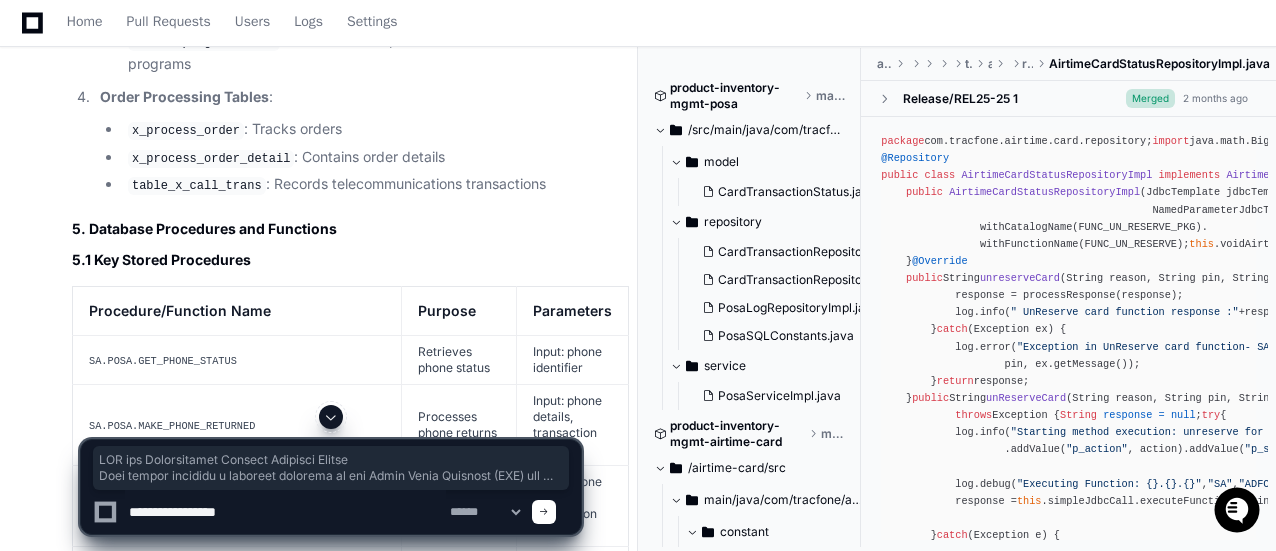 scroll, scrollTop: 6495, scrollLeft: 0, axis: vertical 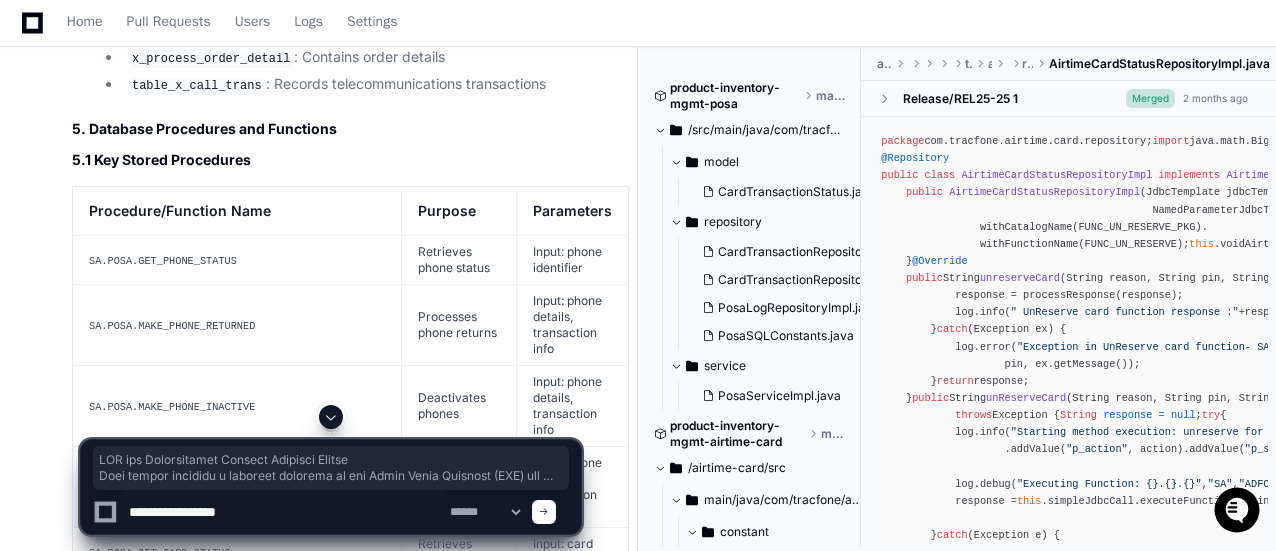 click 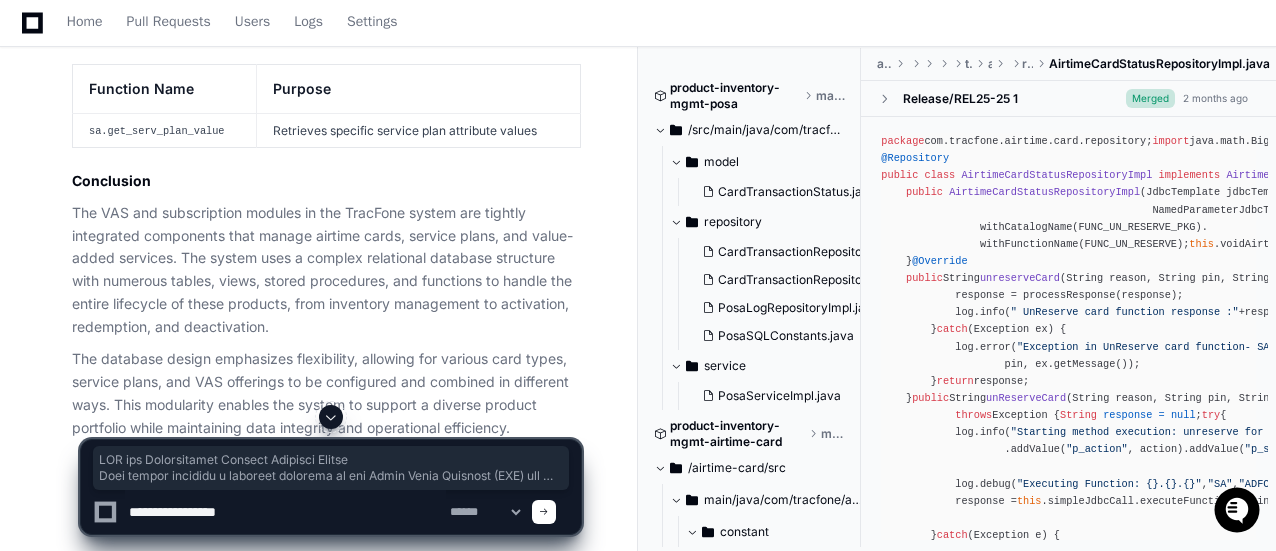 scroll, scrollTop: 7895, scrollLeft: 0, axis: vertical 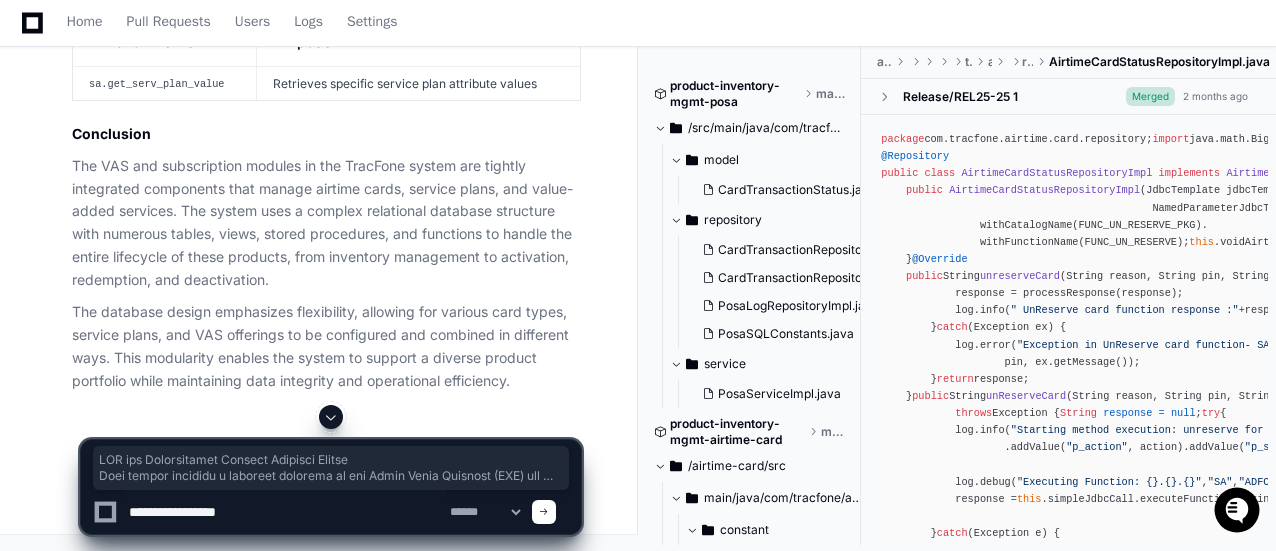 click 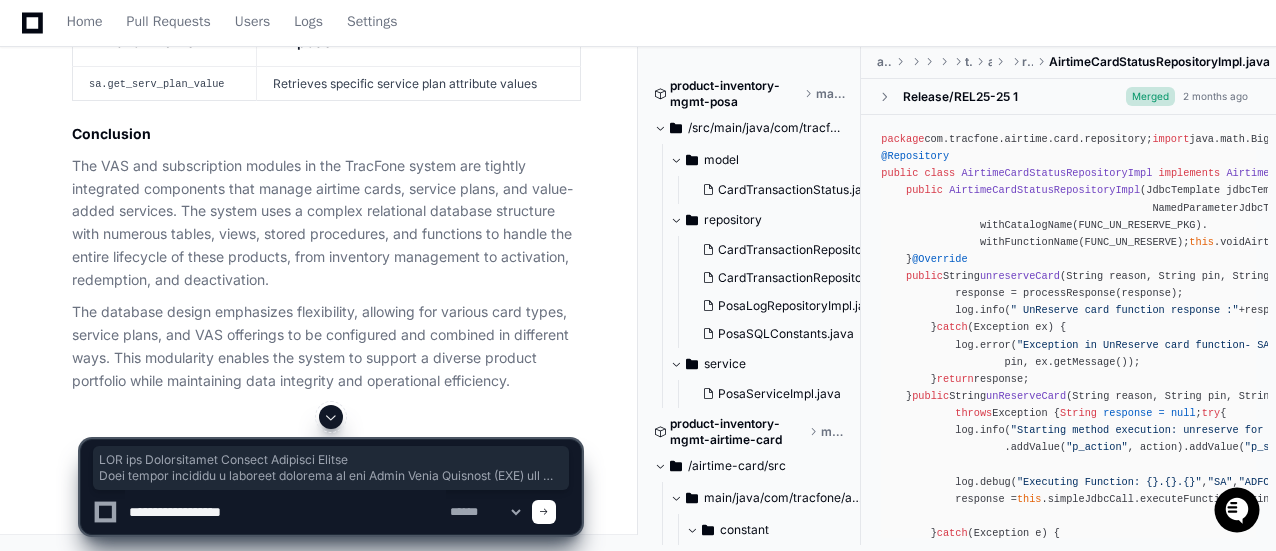 paste on "**********" 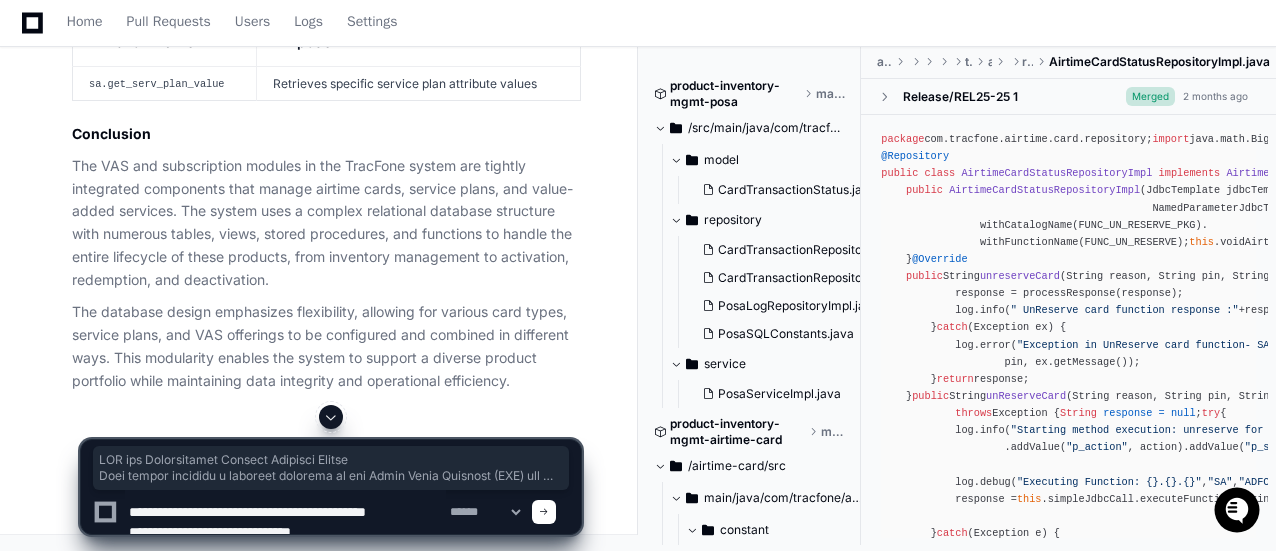 scroll, scrollTop: 6, scrollLeft: 0, axis: vertical 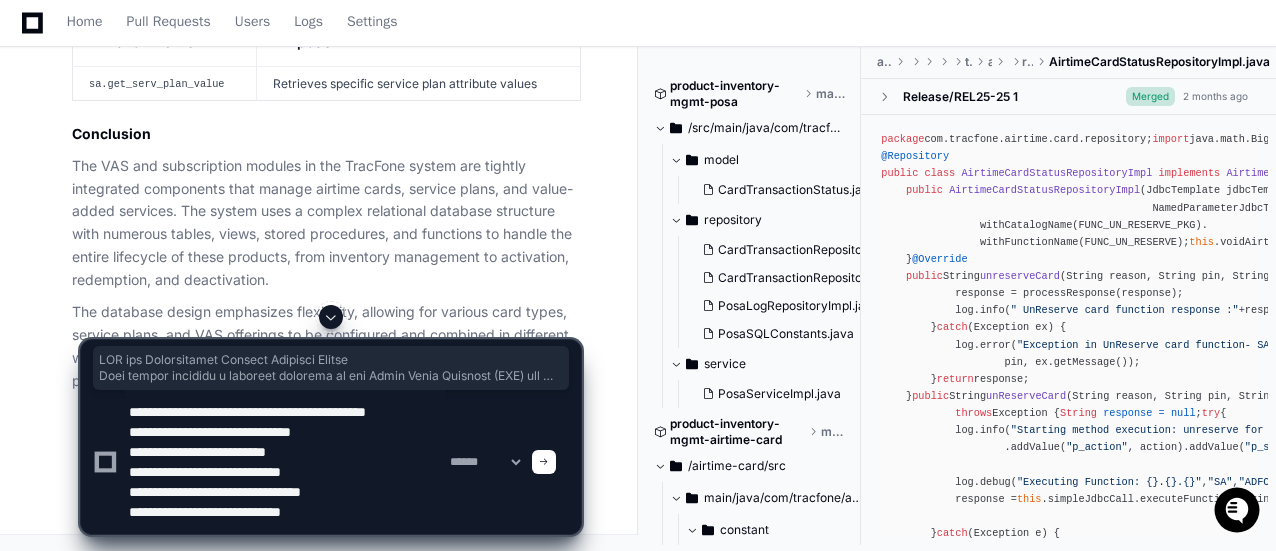 drag, startPoint x: 340, startPoint y: 404, endPoint x: 252, endPoint y: 401, distance: 88.051125 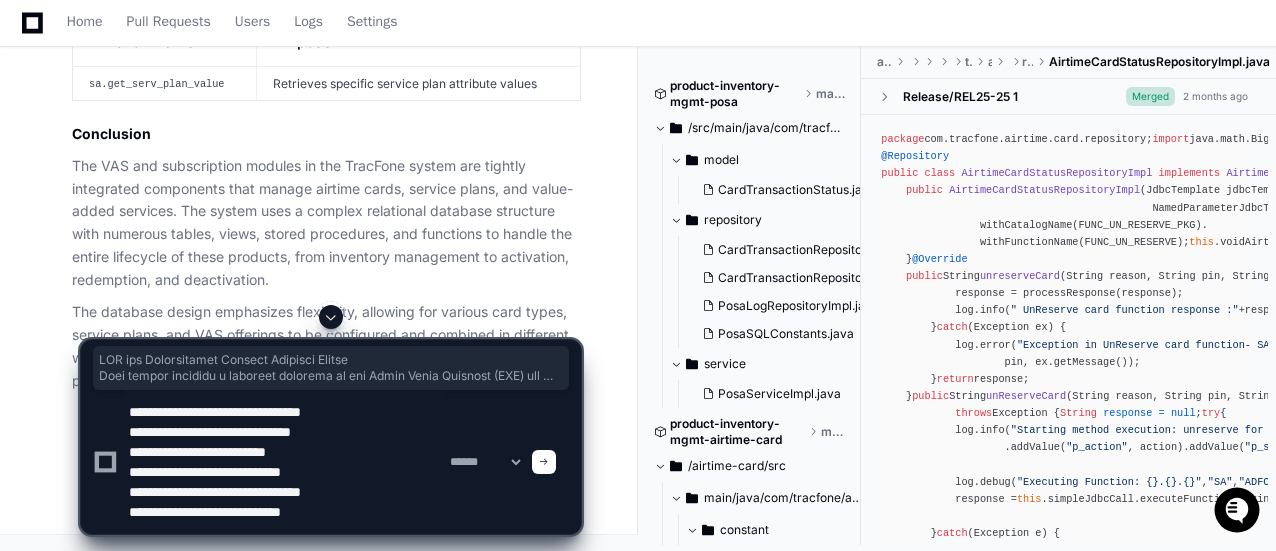 drag, startPoint x: 218, startPoint y: 433, endPoint x: 130, endPoint y: 430, distance: 88.051125 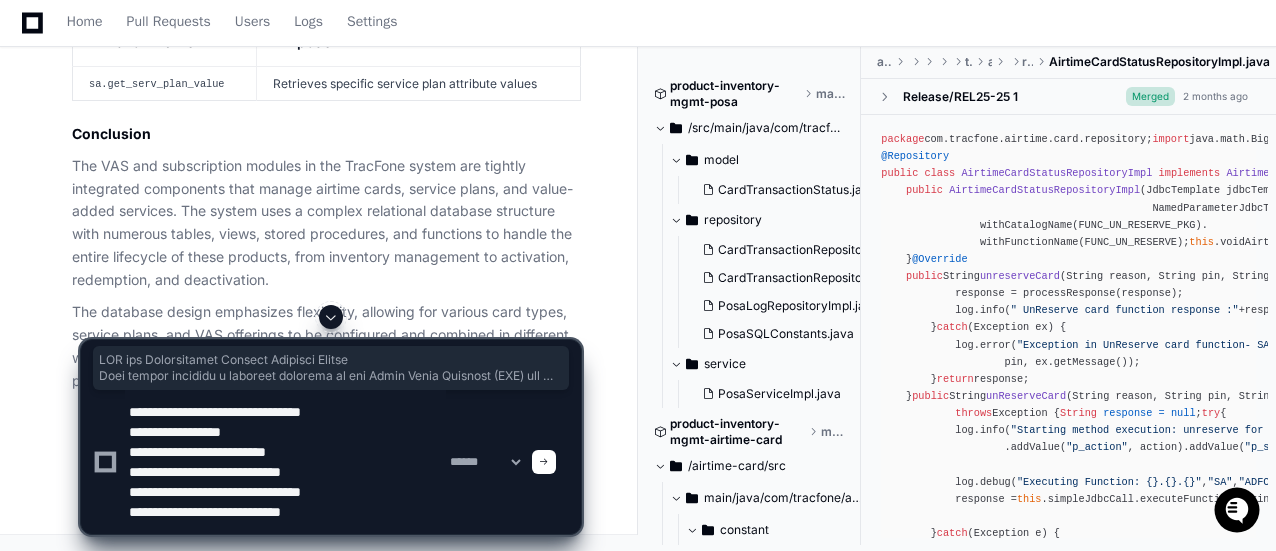 drag, startPoint x: 213, startPoint y: 457, endPoint x: 126, endPoint y: 447, distance: 87.57283 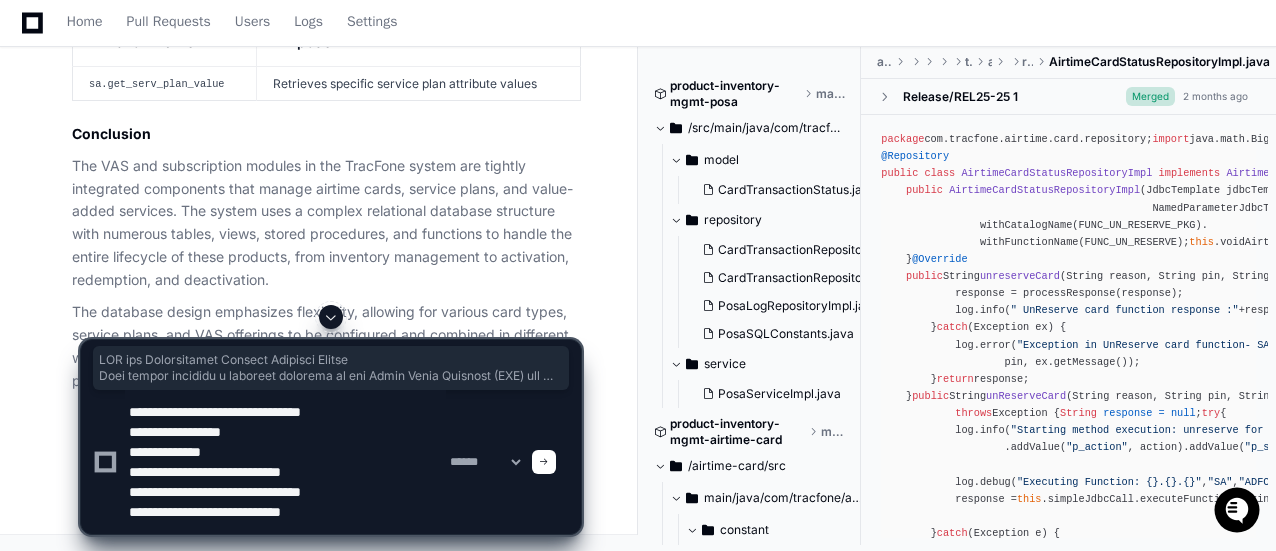 drag, startPoint x: 214, startPoint y: 476, endPoint x: 120, endPoint y: 476, distance: 94 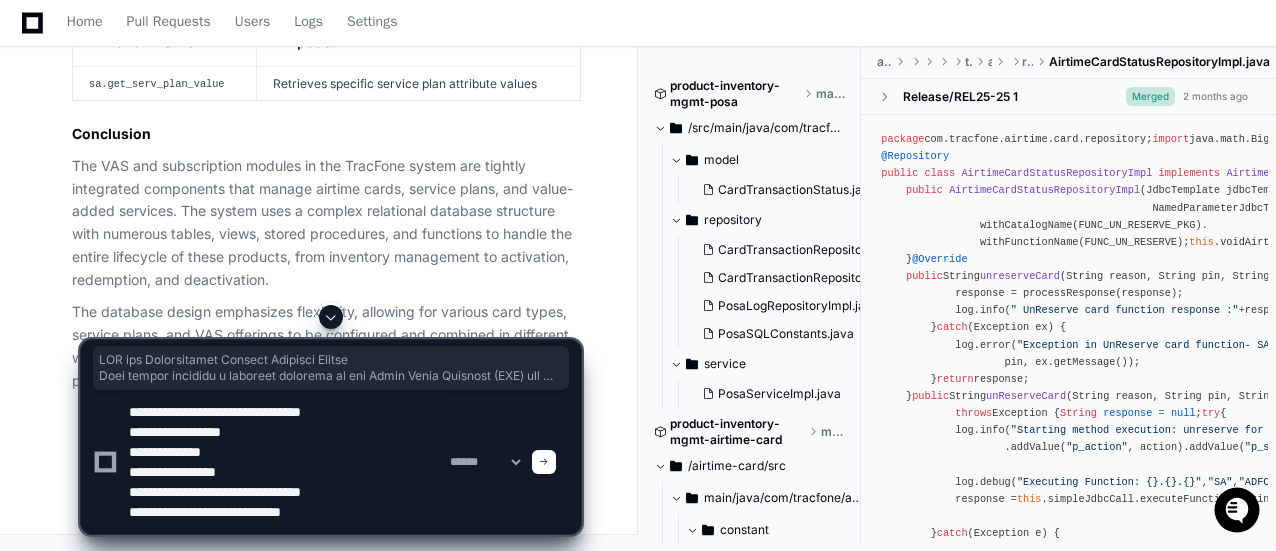drag, startPoint x: 212, startPoint y: 493, endPoint x: 127, endPoint y: 493, distance: 85 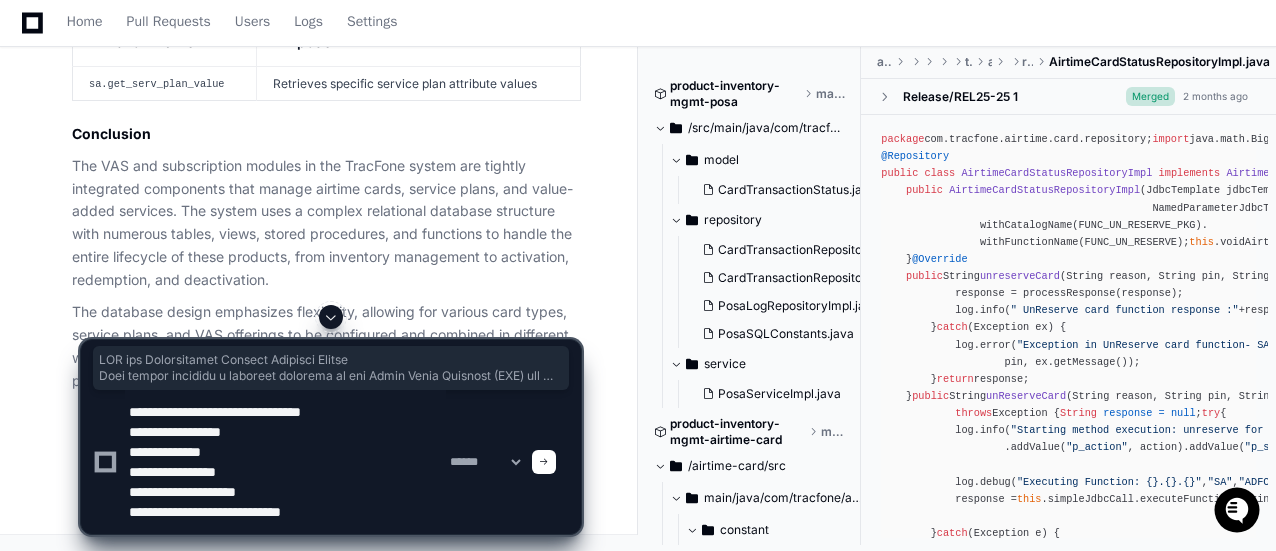 drag, startPoint x: 216, startPoint y: 513, endPoint x: 130, endPoint y: 513, distance: 86 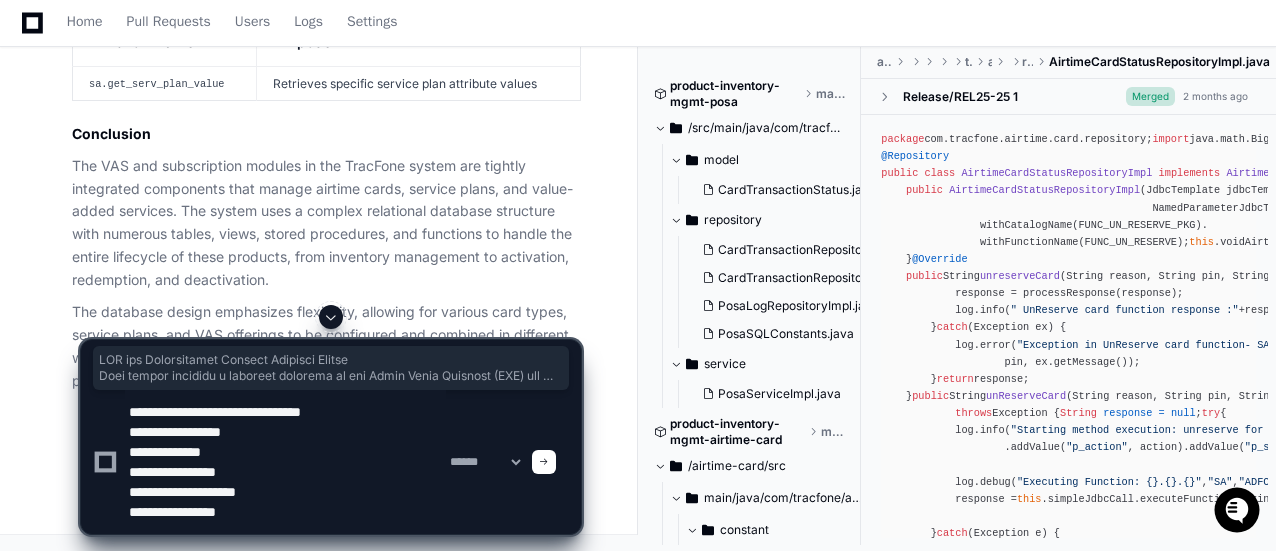 drag, startPoint x: 270, startPoint y: 511, endPoint x: 130, endPoint y: 405, distance: 175.60182 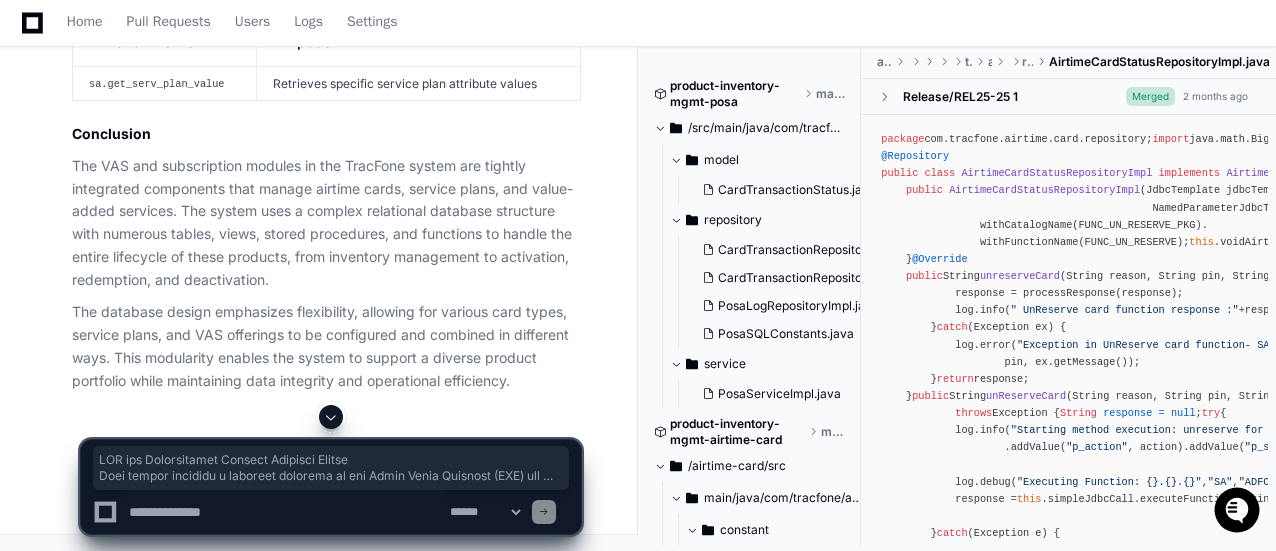 click 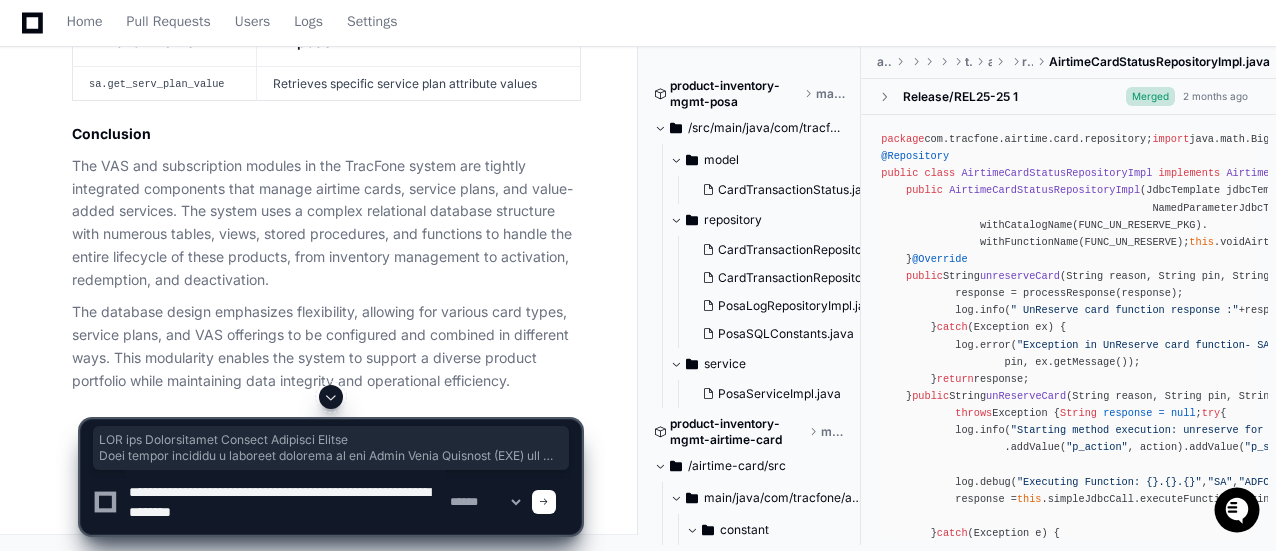 click 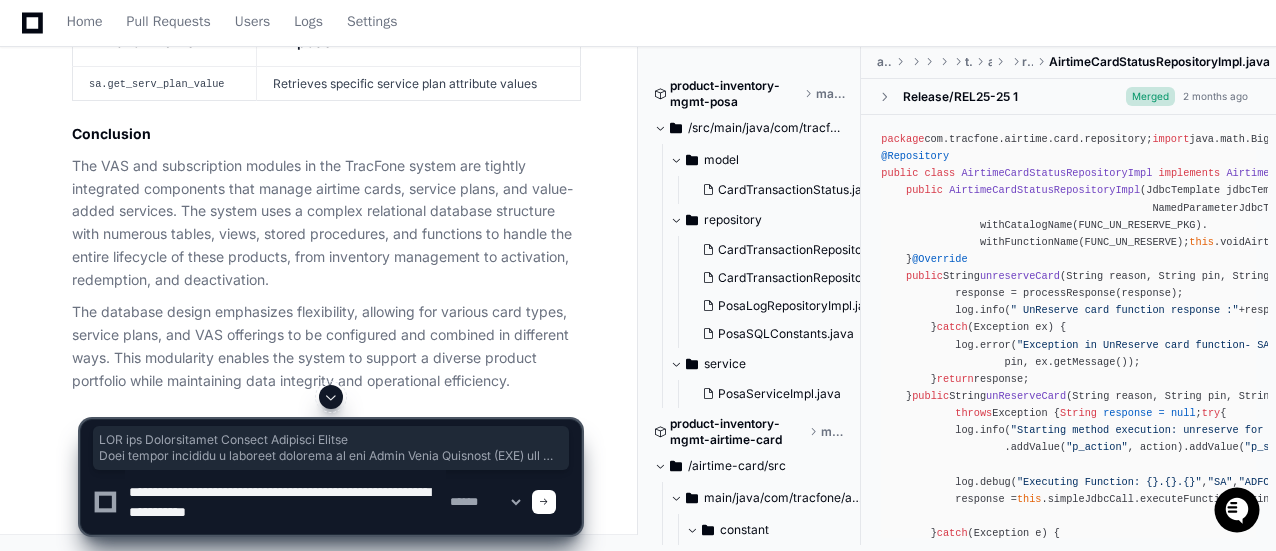 click 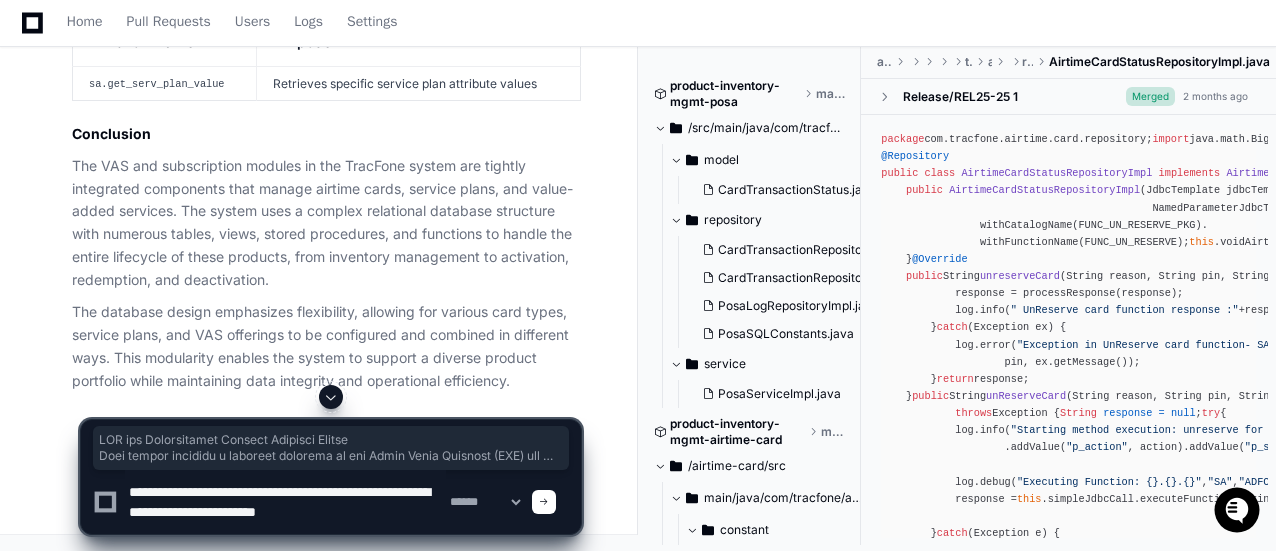 scroll, scrollTop: 6, scrollLeft: 0, axis: vertical 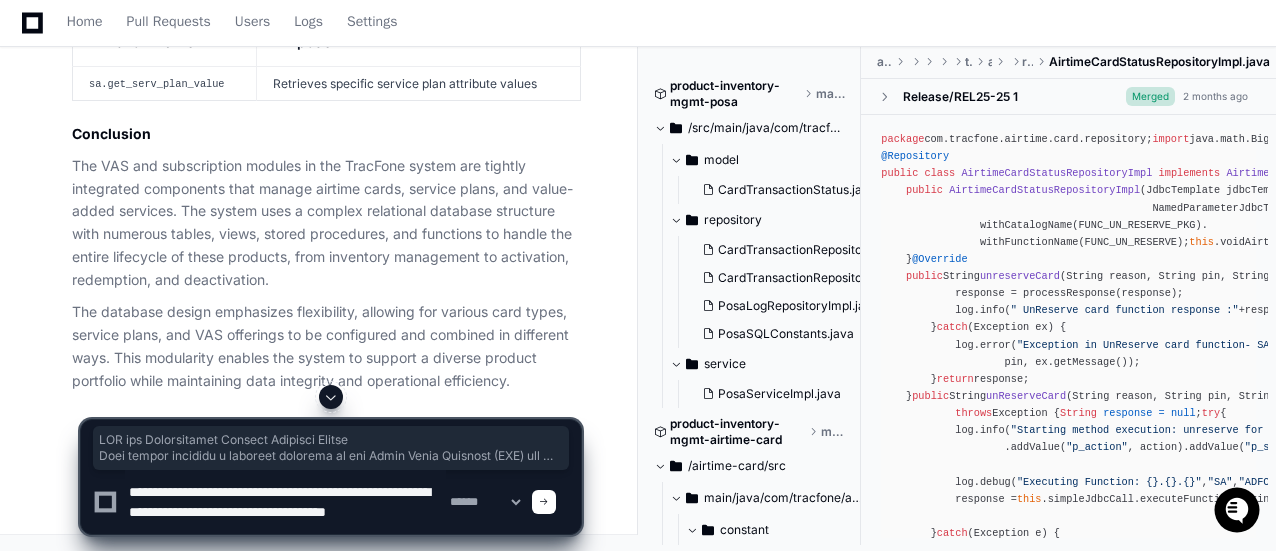 click 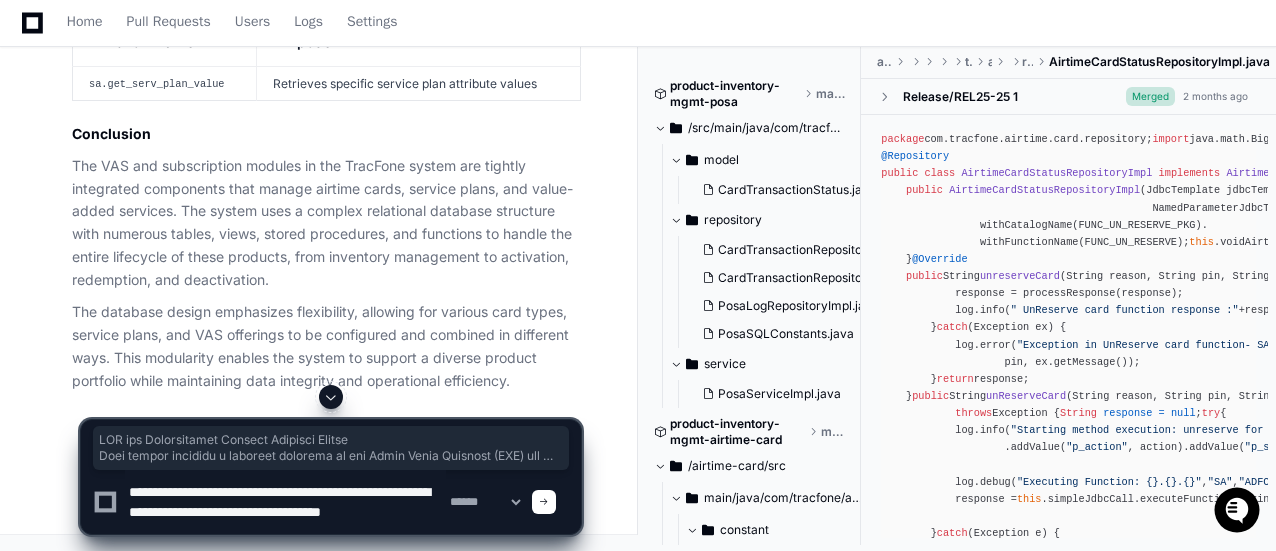 scroll, scrollTop: 0, scrollLeft: 0, axis: both 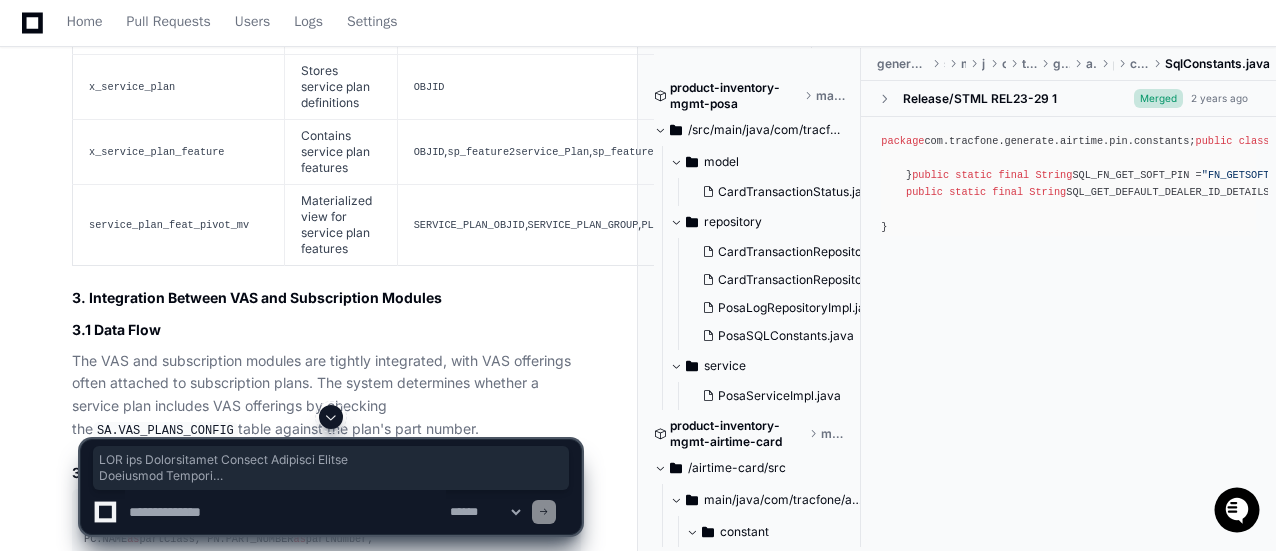 drag, startPoint x: 70, startPoint y: 216, endPoint x: 434, endPoint y: 254, distance: 365.97815 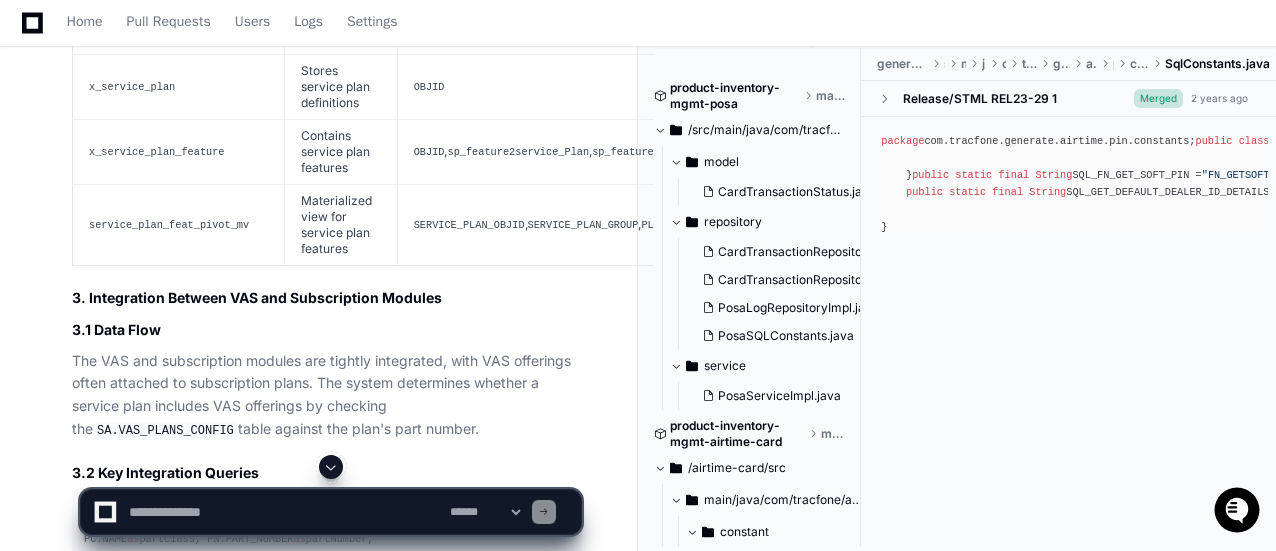 click on "VAS and Subscription Modules Analysis Report
Executive Summary
This document provides a comprehensive analysis of the Value Added Services (VAS) and subscription modules in the TracFone telecommunications system. The analysis includes detailed database queries, table structures, and the relationship between these two integral system components. This technical reference serves as a definitive source of information for developers and database administrators working with these modules.
1. VAS (Value Added Services) Module
1.1 Overview
The VAS module manages value-added services that can be included with airtime cards. These services enhance the basic airtime functionality with additional features and benefits. The module is integrated with the airtime card system and interacts with several database tables to track which plans include VAS offerings.
1.2 Core Database Queries
1.2.1 VAS Flag Query
SELECT  NVL(( SELECT   'Y'   FROM  sa.vas_plans_config
WHERE  service_plan_part_num  = )  and =   1" 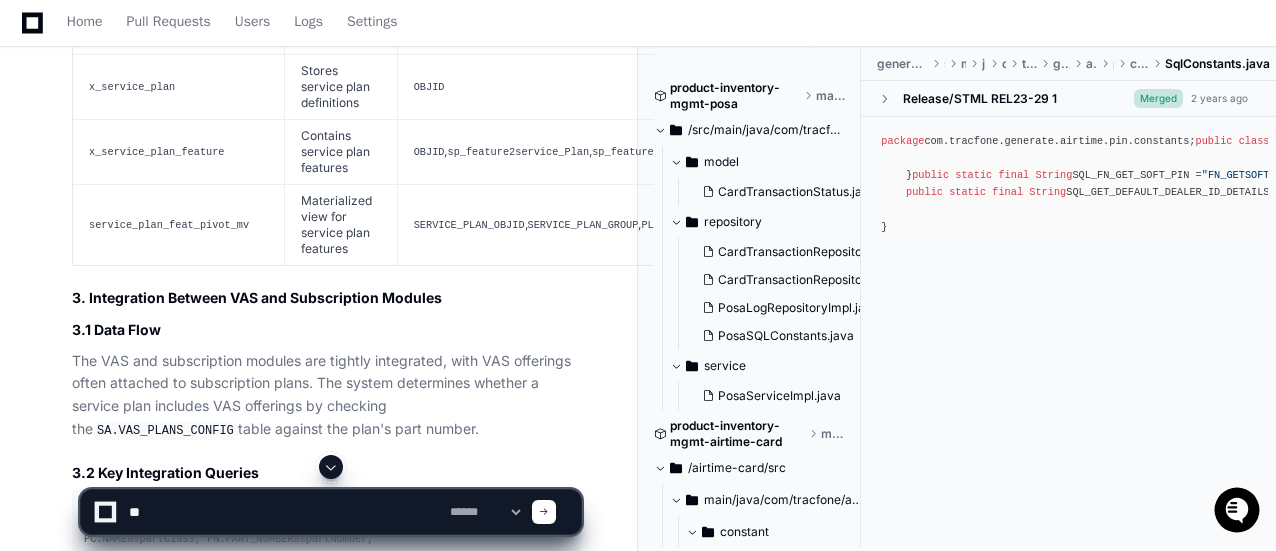 type on "*" 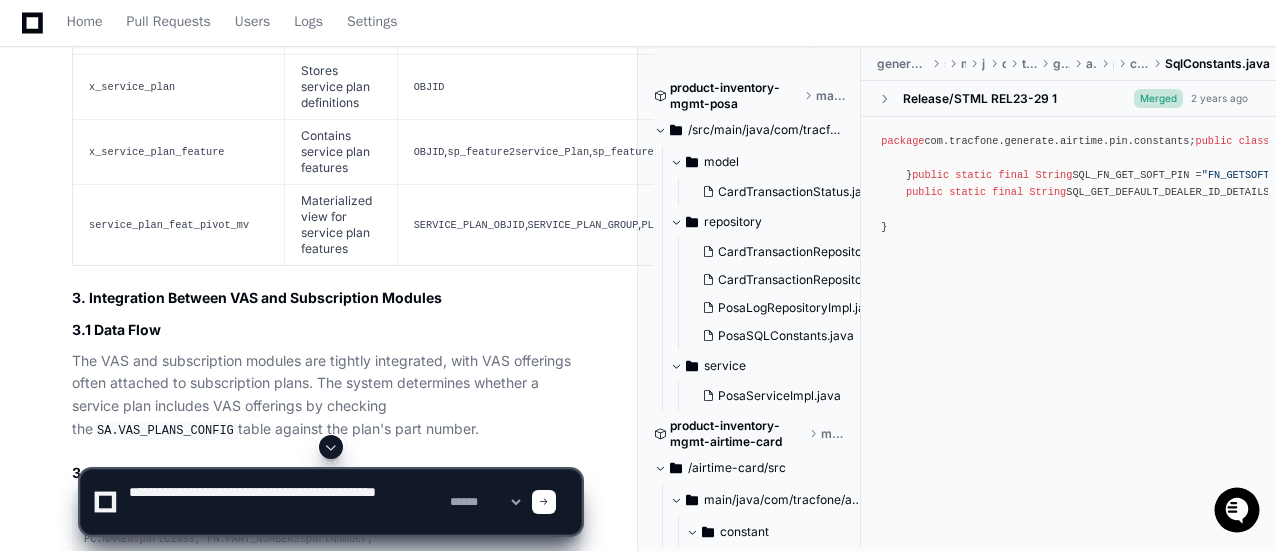 click 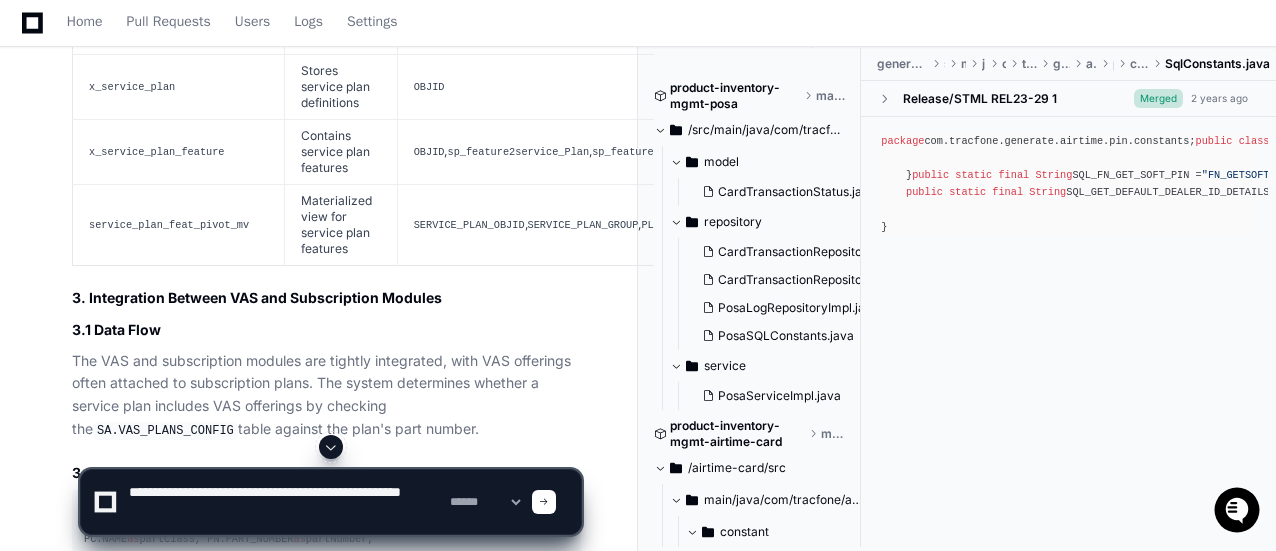 type on "**********" 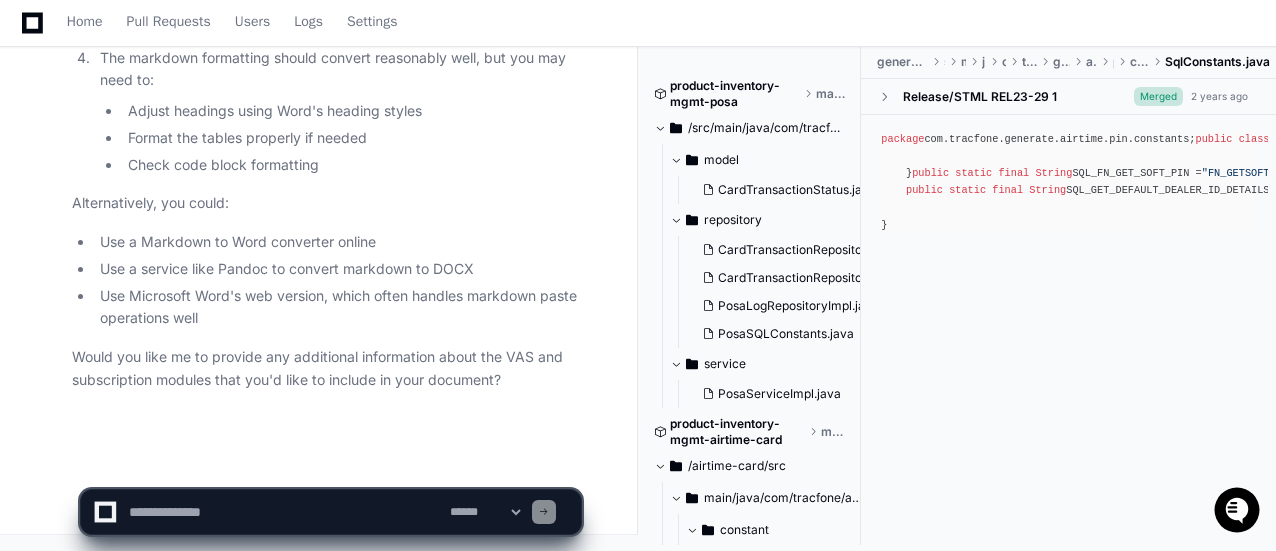 scroll, scrollTop: 16907, scrollLeft: 0, axis: vertical 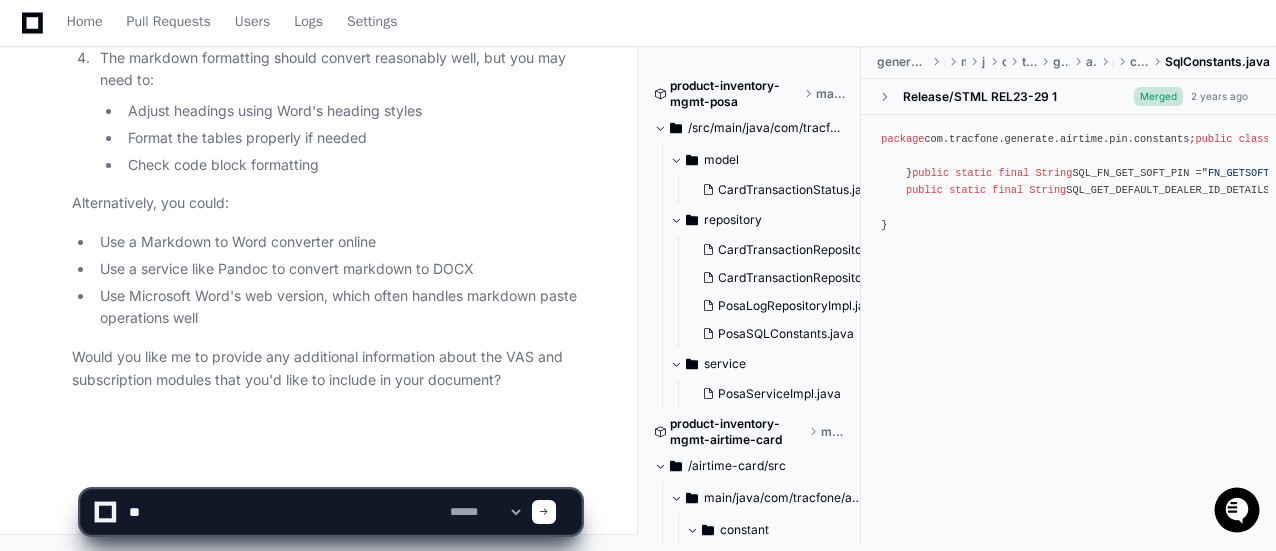 type on "***" 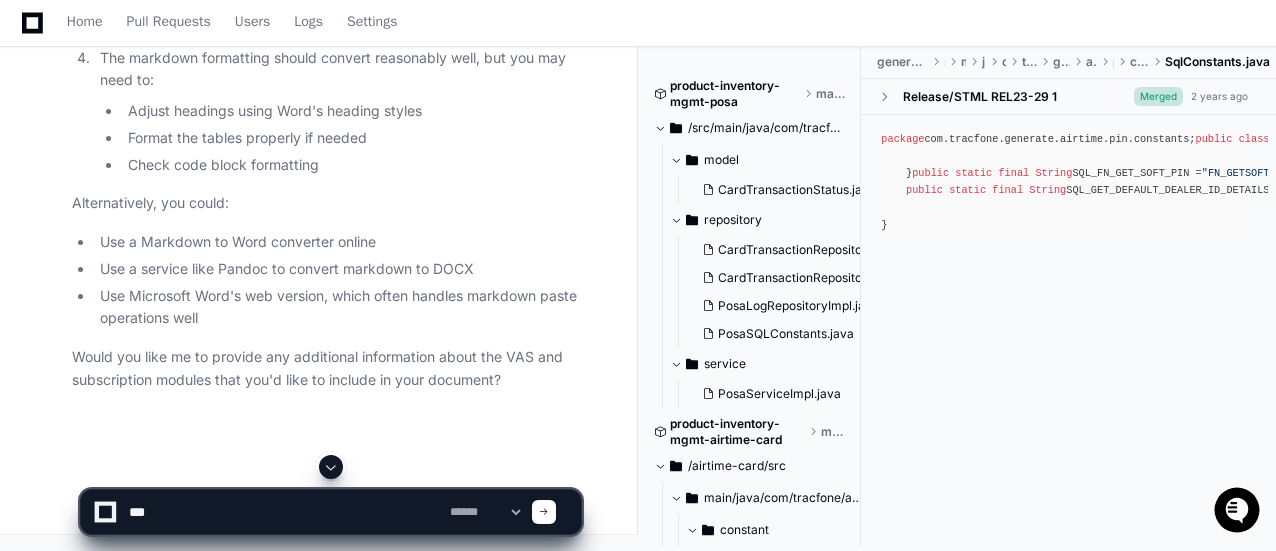 scroll, scrollTop: 16707, scrollLeft: 0, axis: vertical 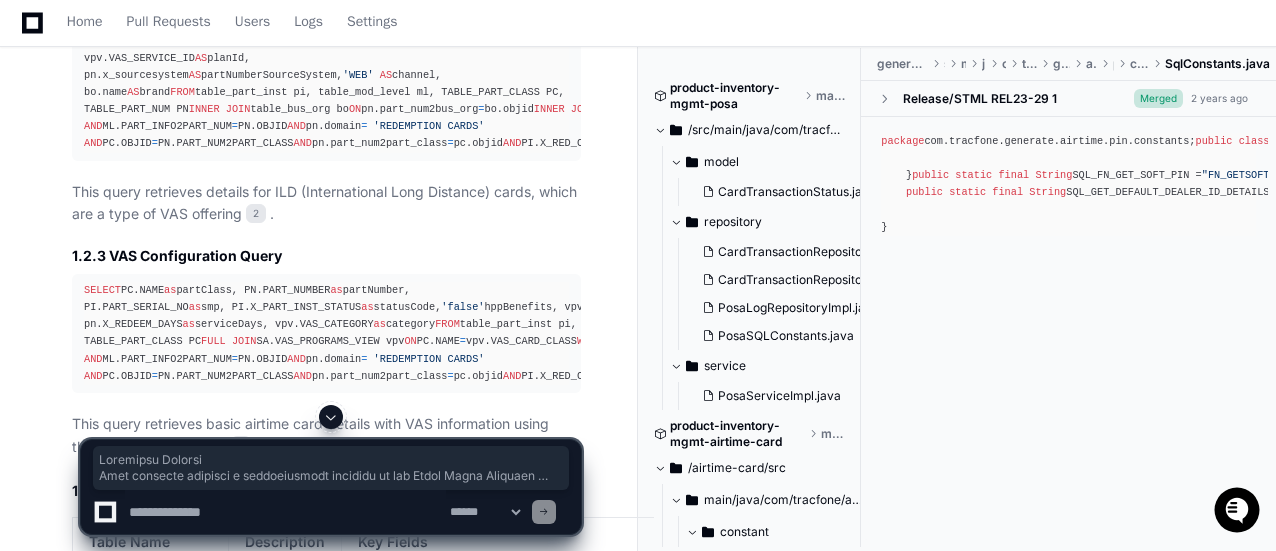 drag, startPoint x: 67, startPoint y: 349, endPoint x: 179, endPoint y: 353, distance: 112.0714 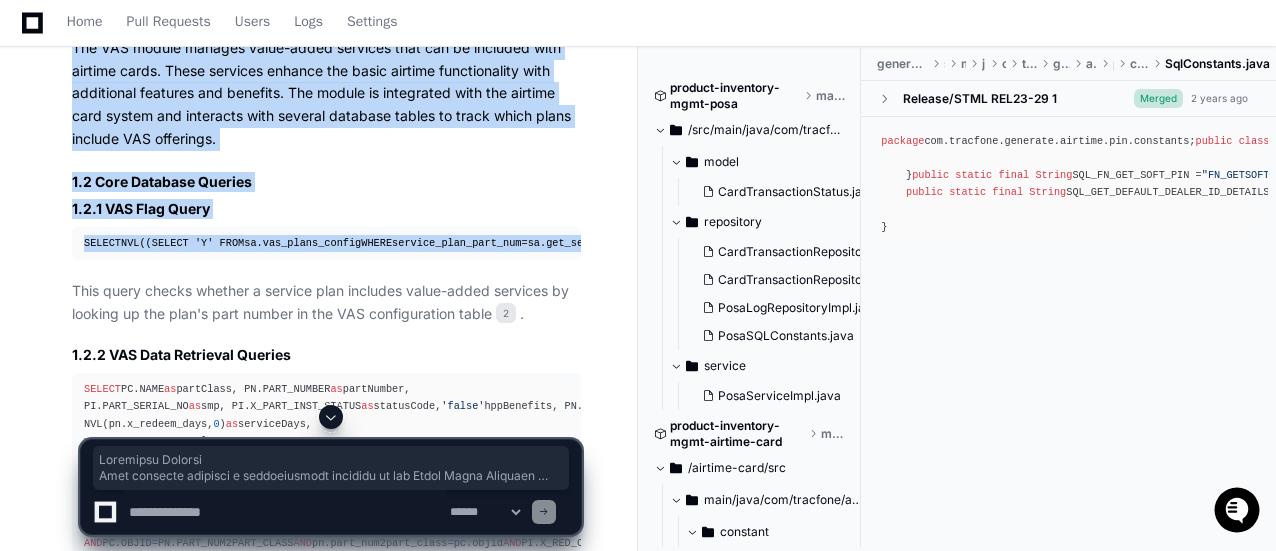 scroll, scrollTop: 8807, scrollLeft: 0, axis: vertical 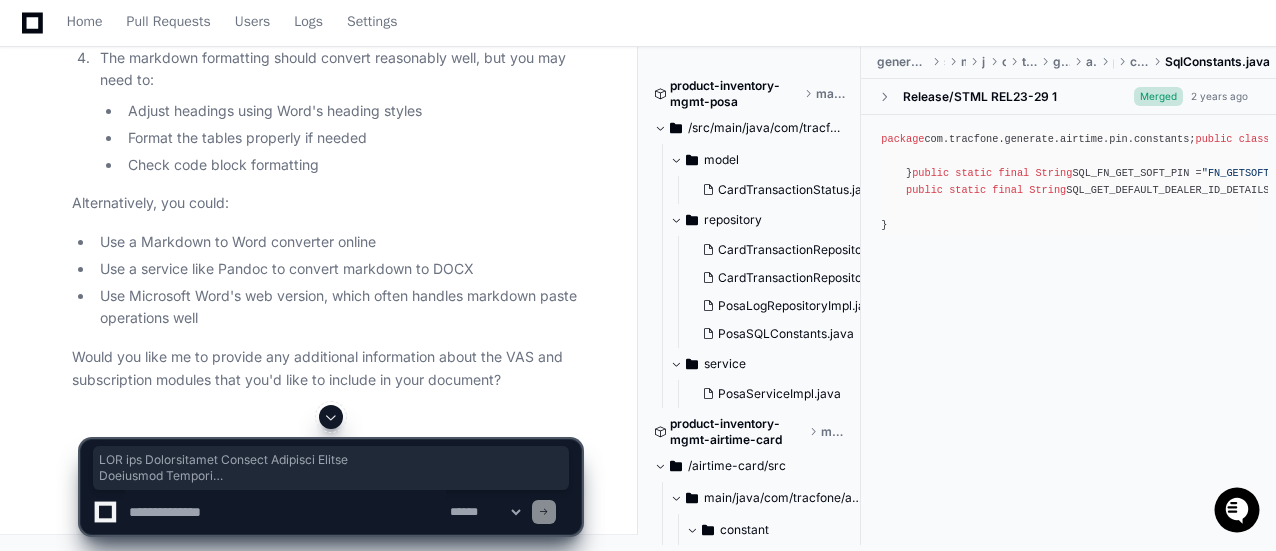 drag, startPoint x: 68, startPoint y: 301, endPoint x: 374, endPoint y: 268, distance: 307.77426 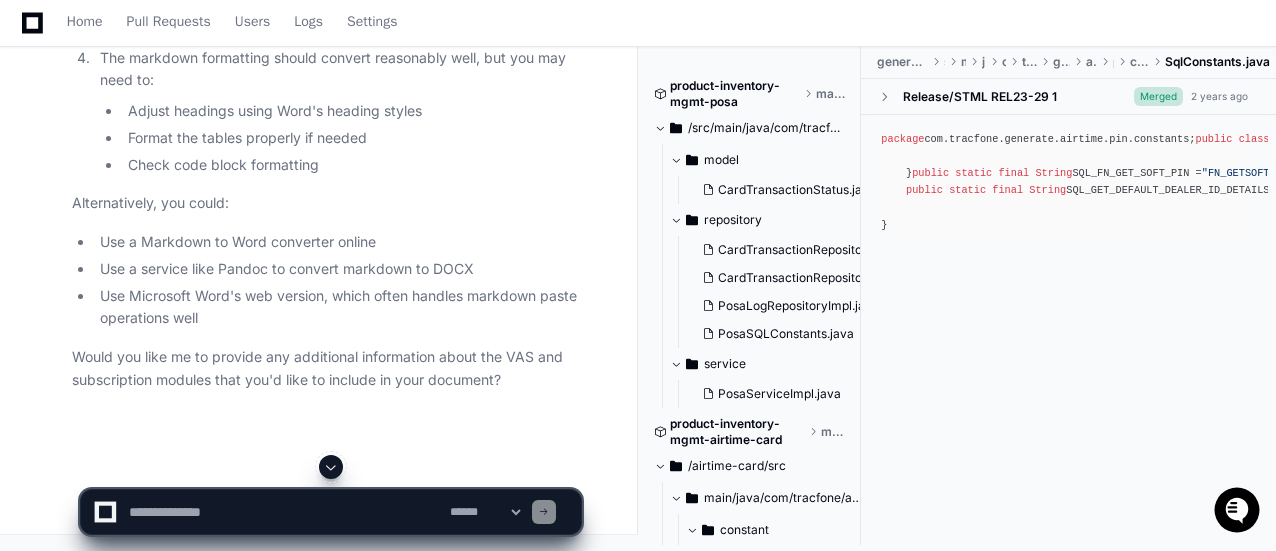 click 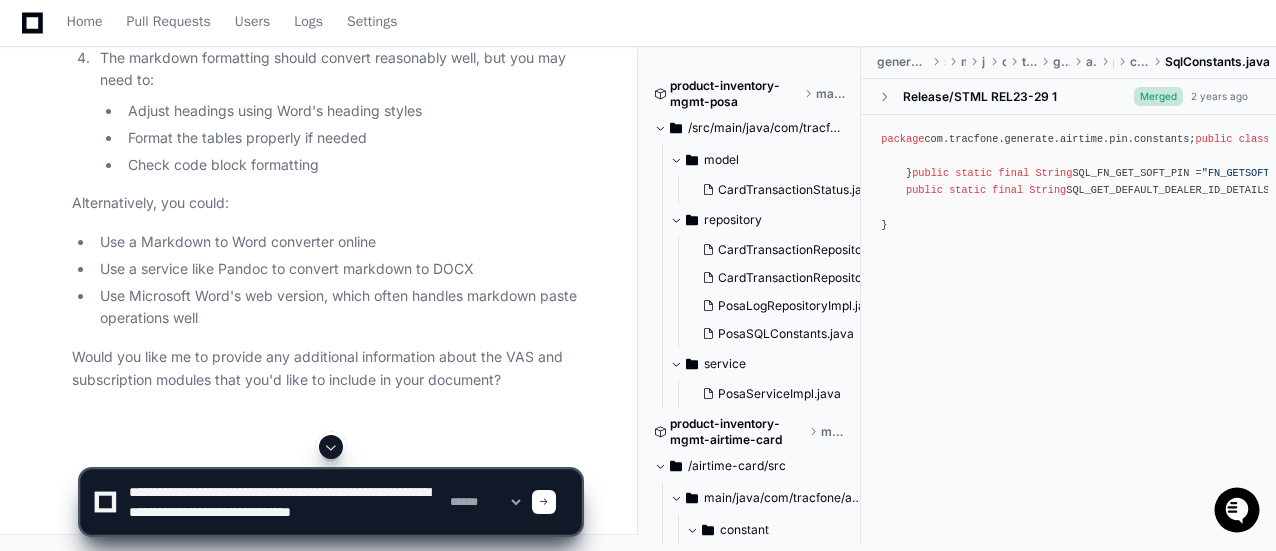 scroll, scrollTop: 0, scrollLeft: 0, axis: both 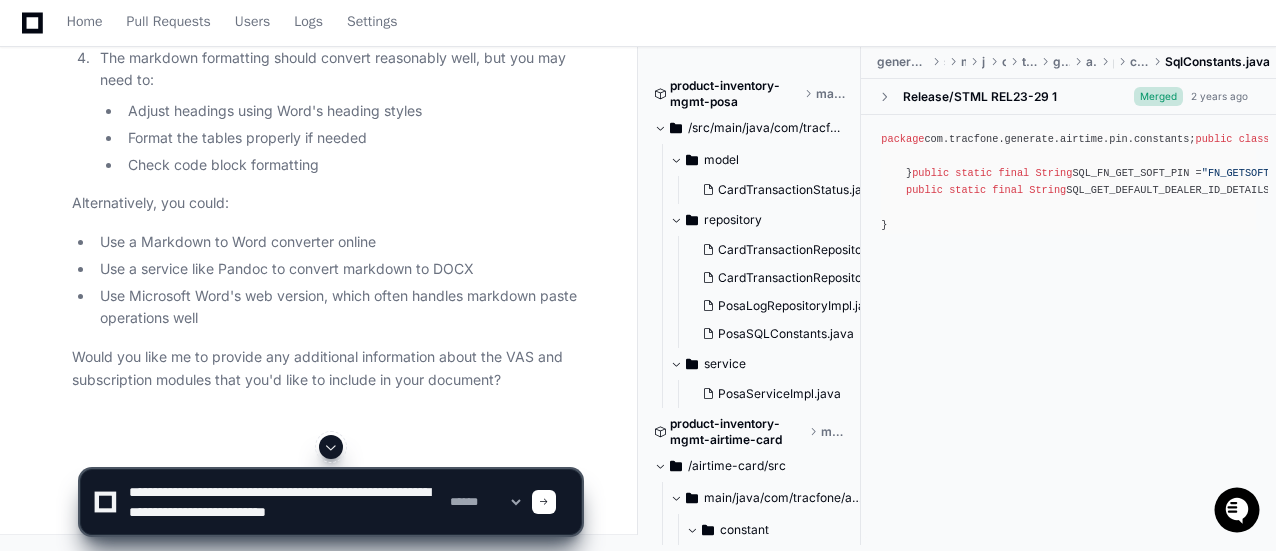 click 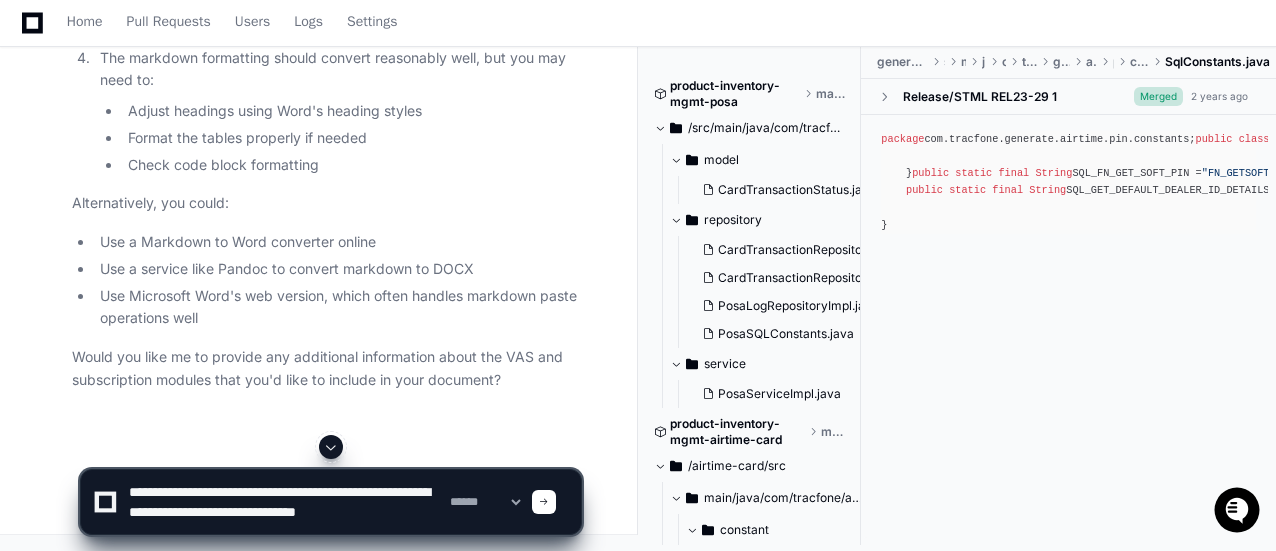 scroll, scrollTop: 6, scrollLeft: 0, axis: vertical 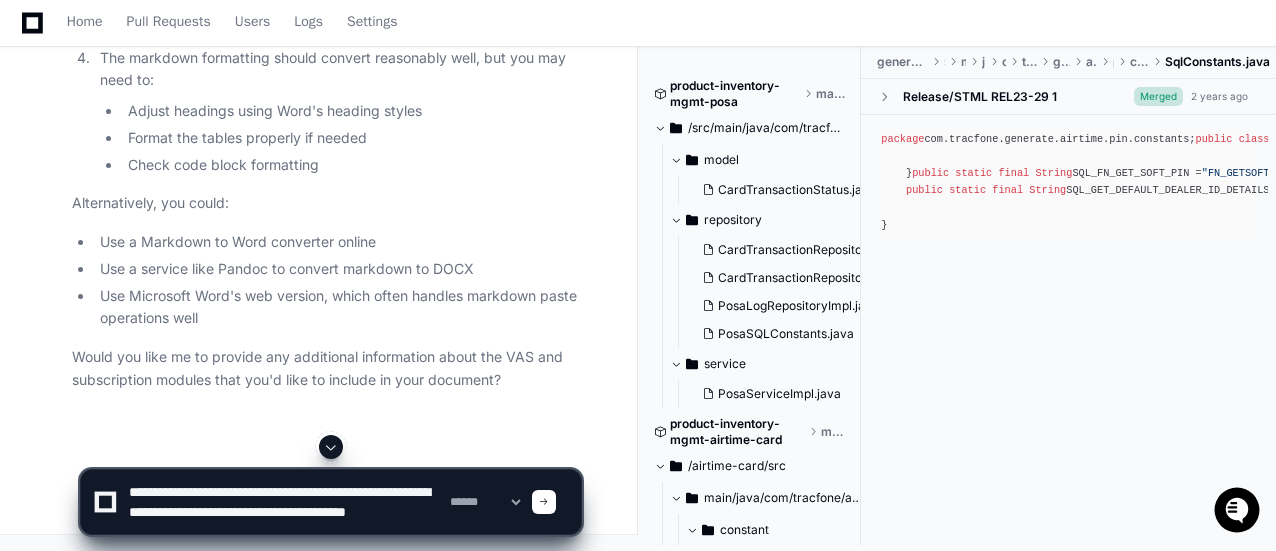 paste on "**********" 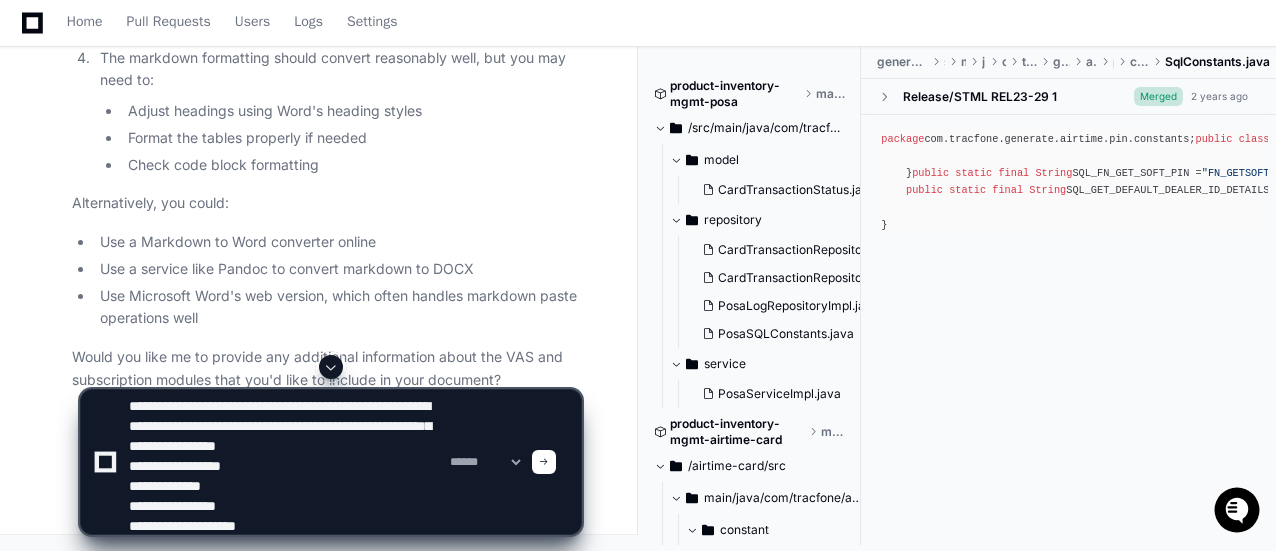 scroll, scrollTop: 46, scrollLeft: 0, axis: vertical 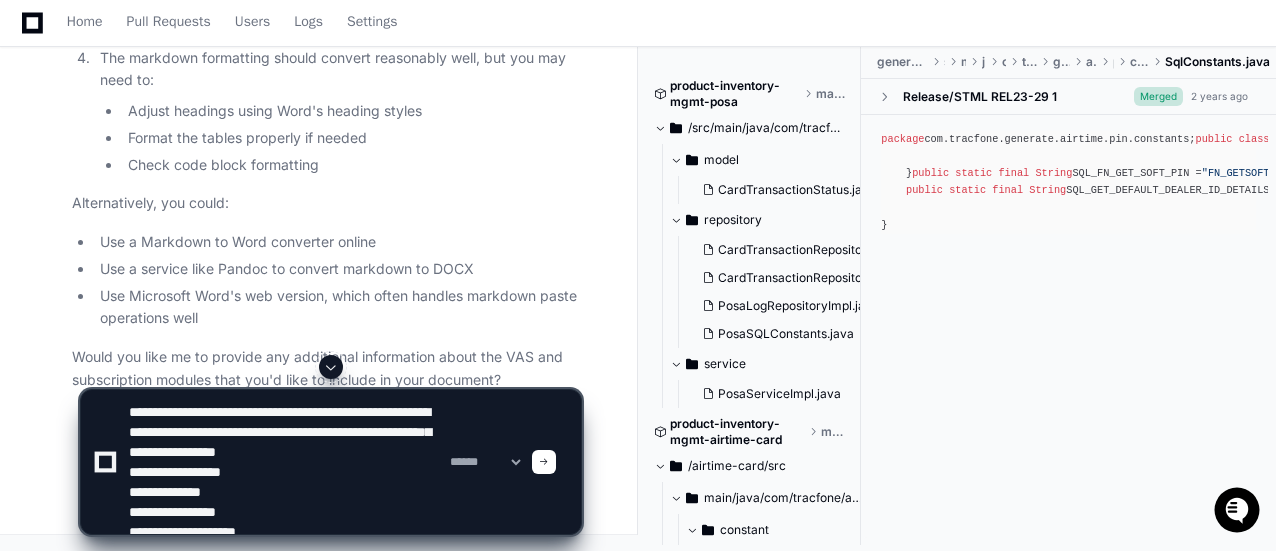 drag, startPoint x: 336, startPoint y: 407, endPoint x: 219, endPoint y: 452, distance: 125.35549 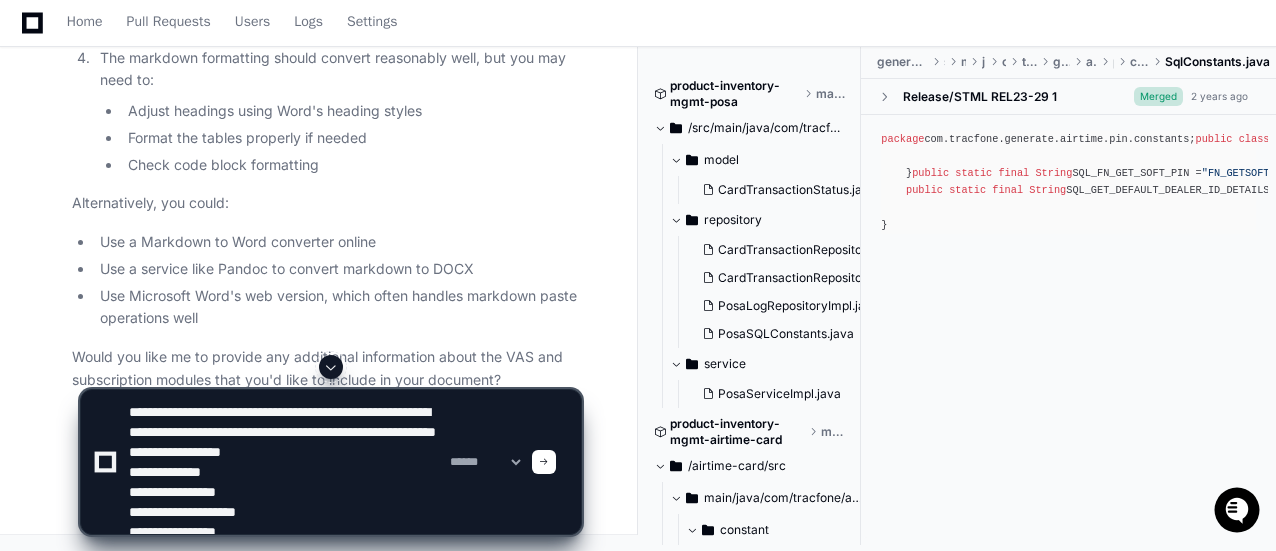 click 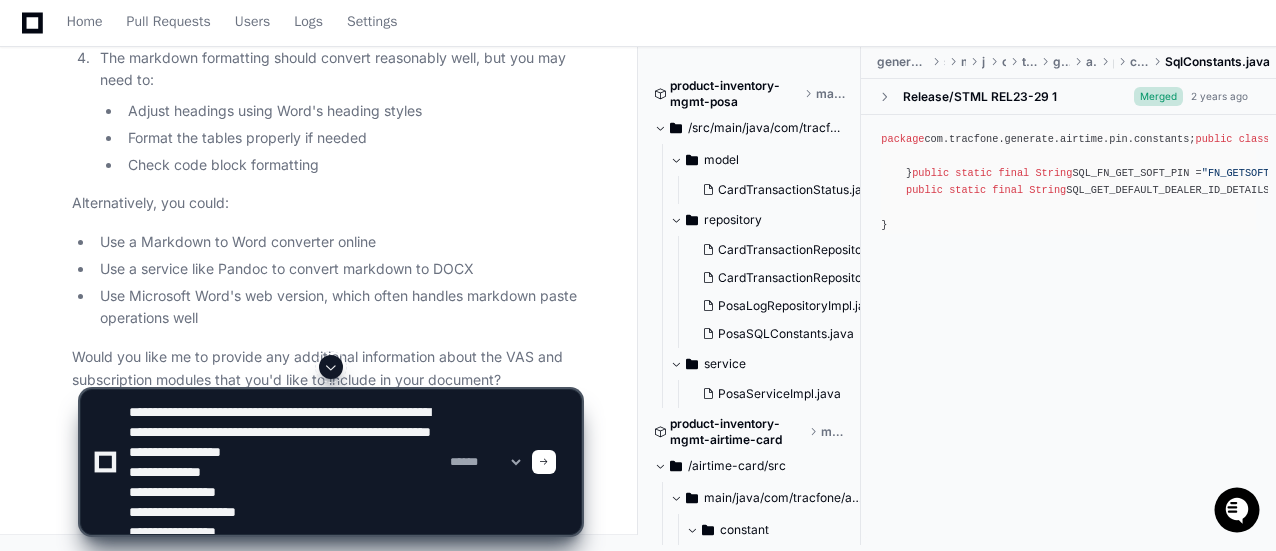 scroll, scrollTop: 40, scrollLeft: 0, axis: vertical 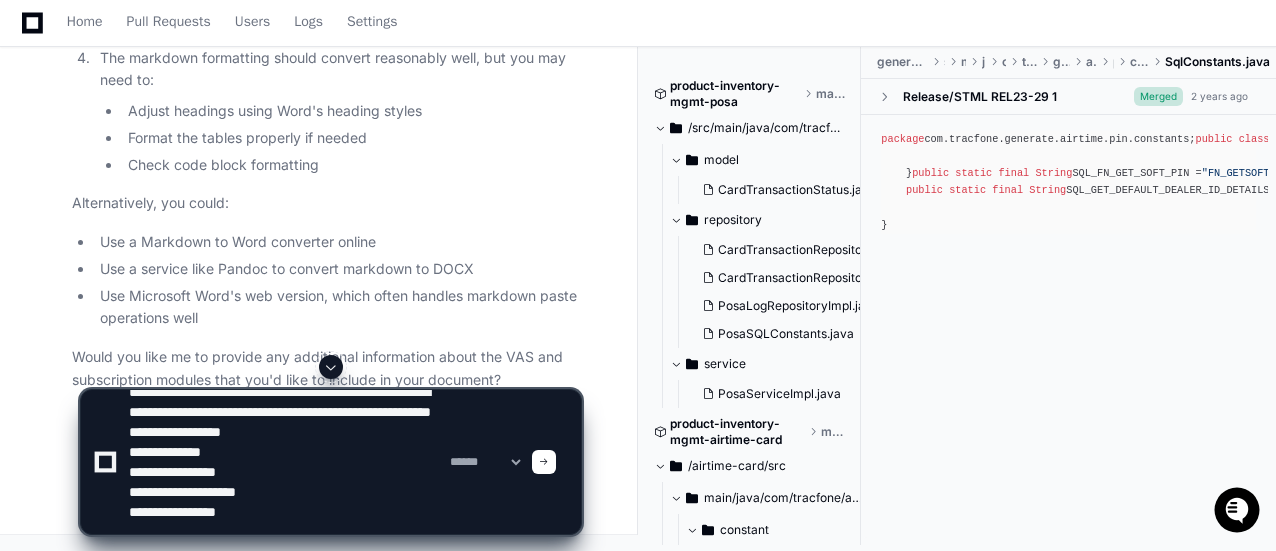 click 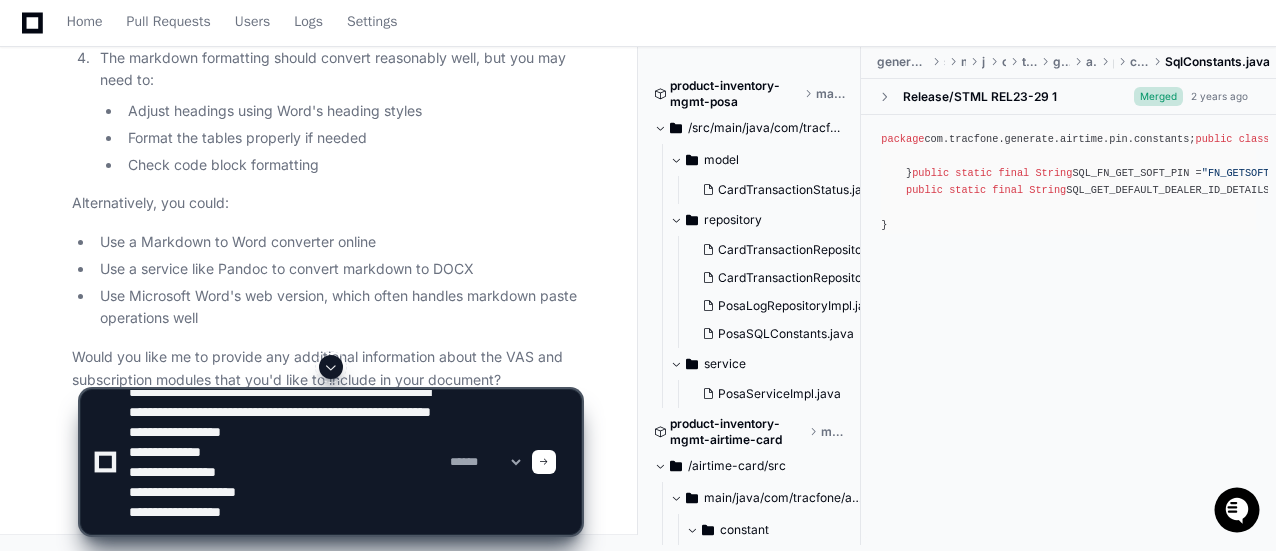 type on "**********" 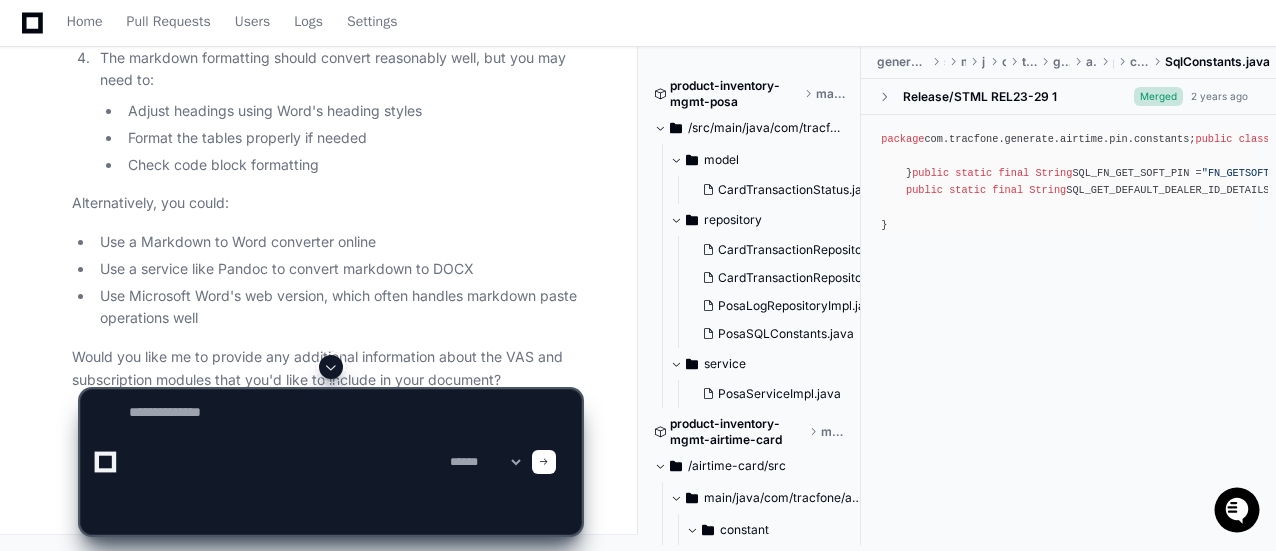 scroll, scrollTop: 0, scrollLeft: 0, axis: both 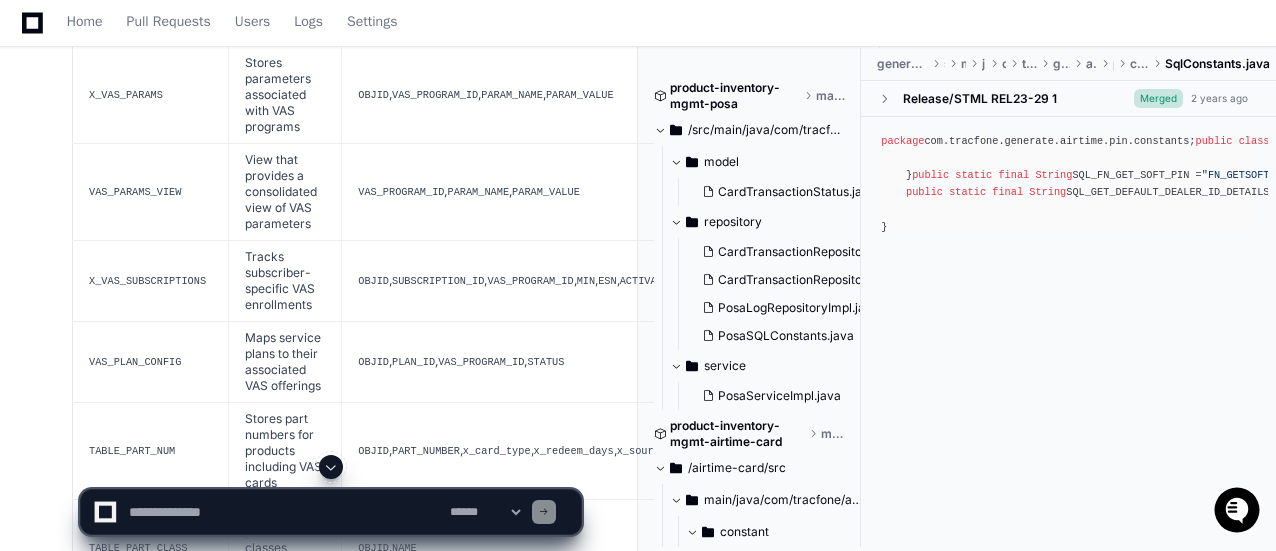 click on "Did you consider the below tables mentioned in the select quries in your analysis and the above report " X_VAS_PROGRAMS;
VAS_PROGRAMS_VIEW;
X_VAS_PARAMS;
VAS_PARAMS_VIEW;
X_VAS_SUBSCRIPTIONS;
VAS_PLAN_CONFIG;"" 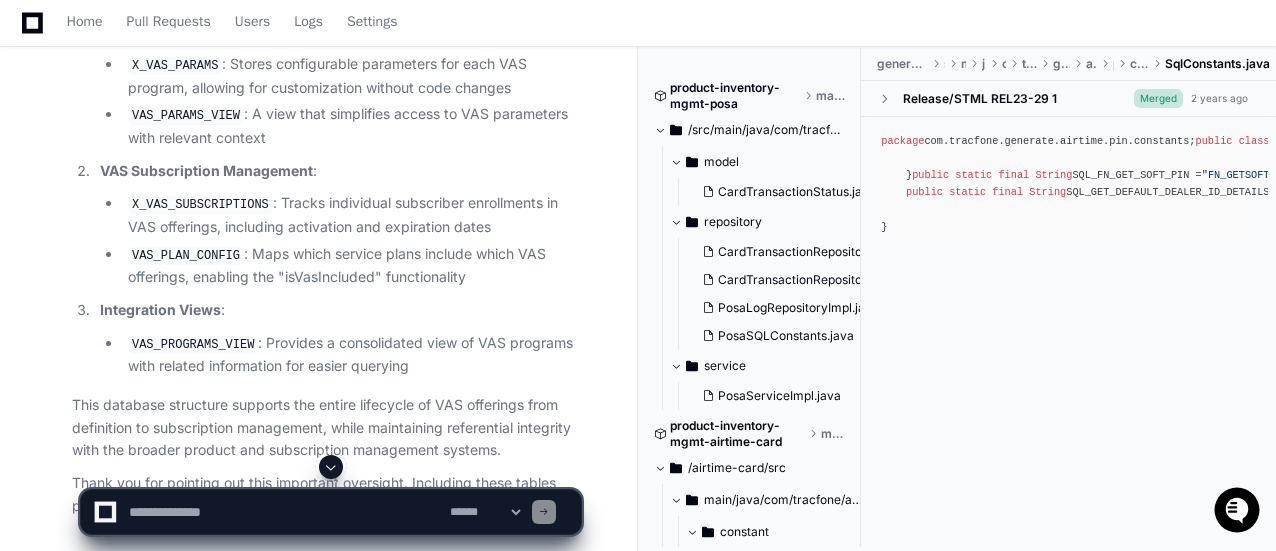 scroll, scrollTop: 18288, scrollLeft: 0, axis: vertical 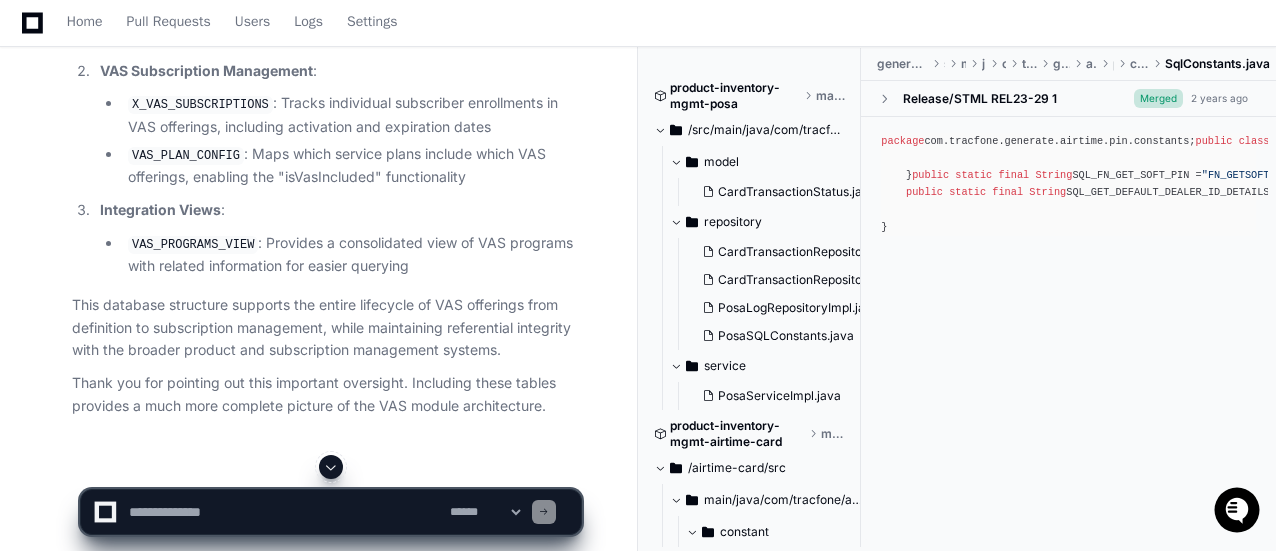 click 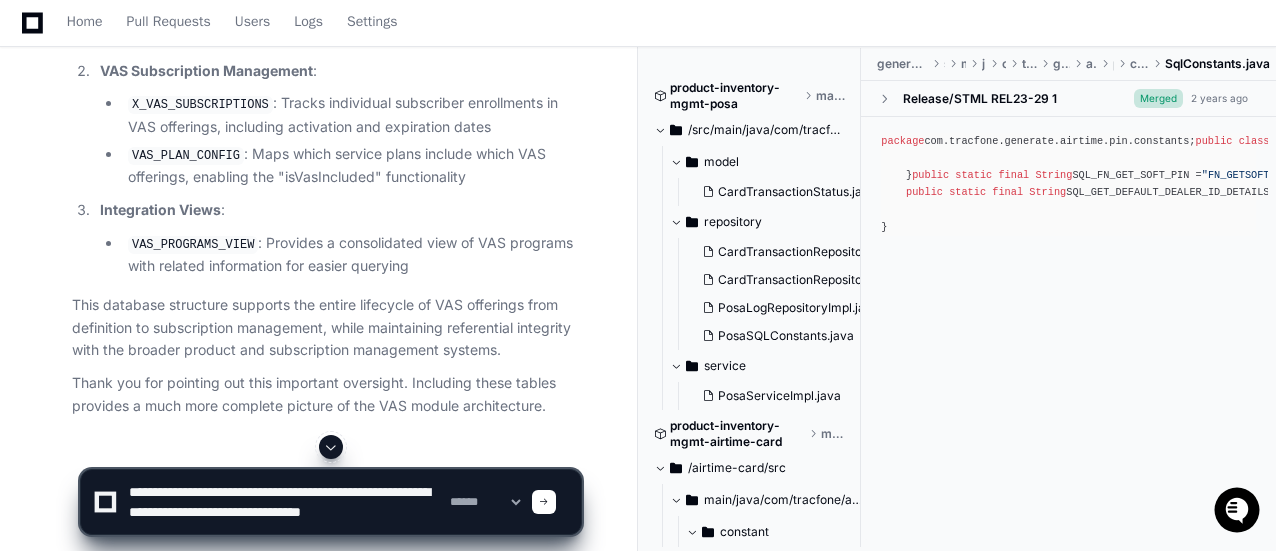 scroll, scrollTop: 6, scrollLeft: 0, axis: vertical 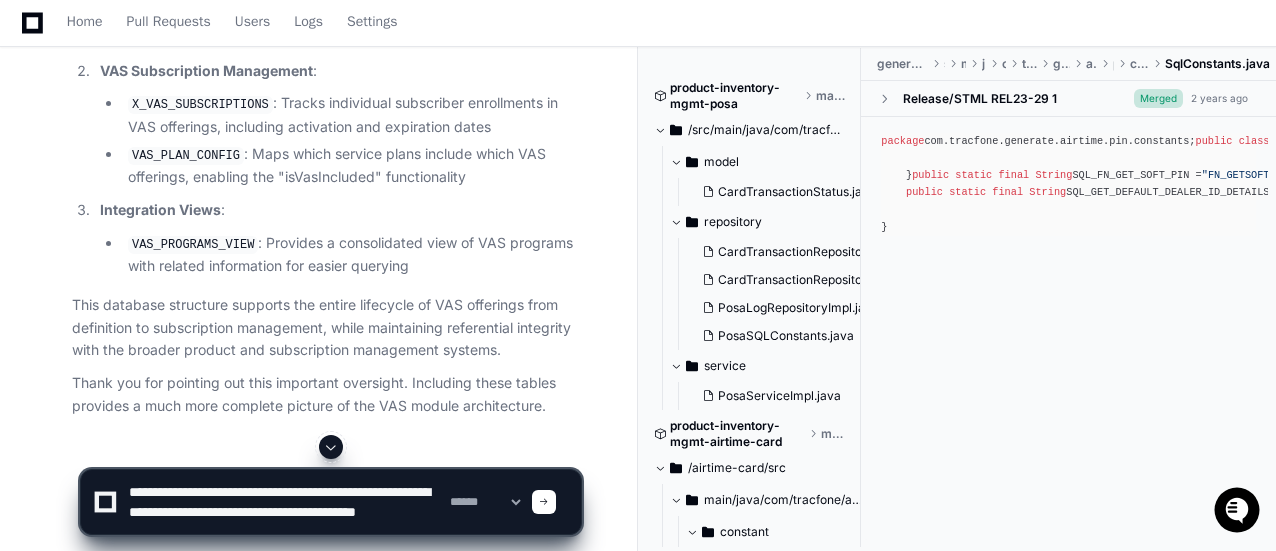click 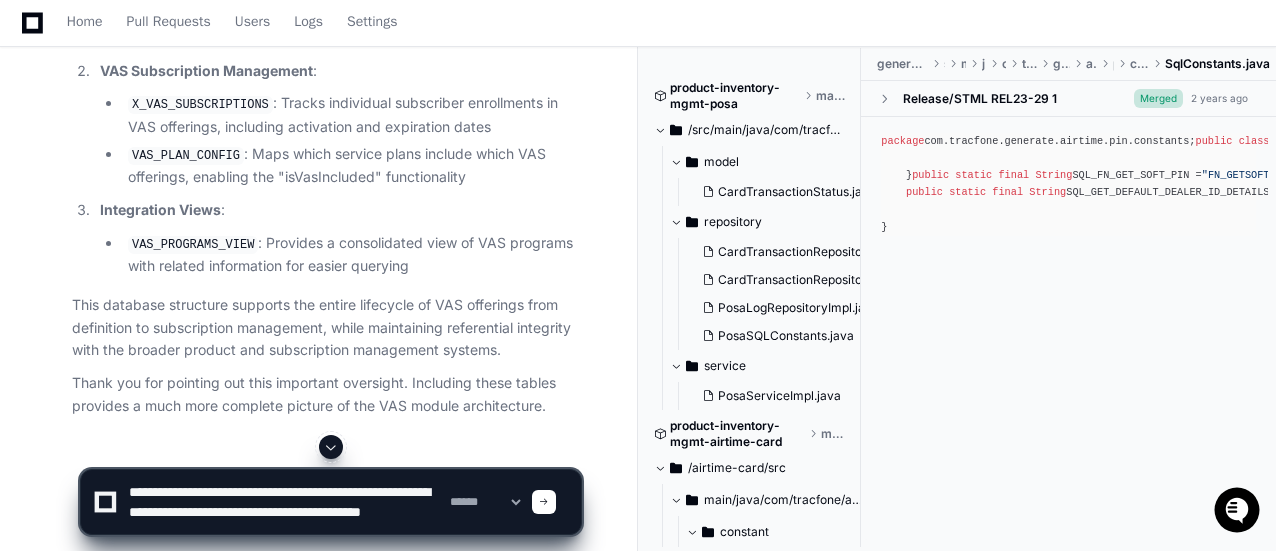 type on "**********" 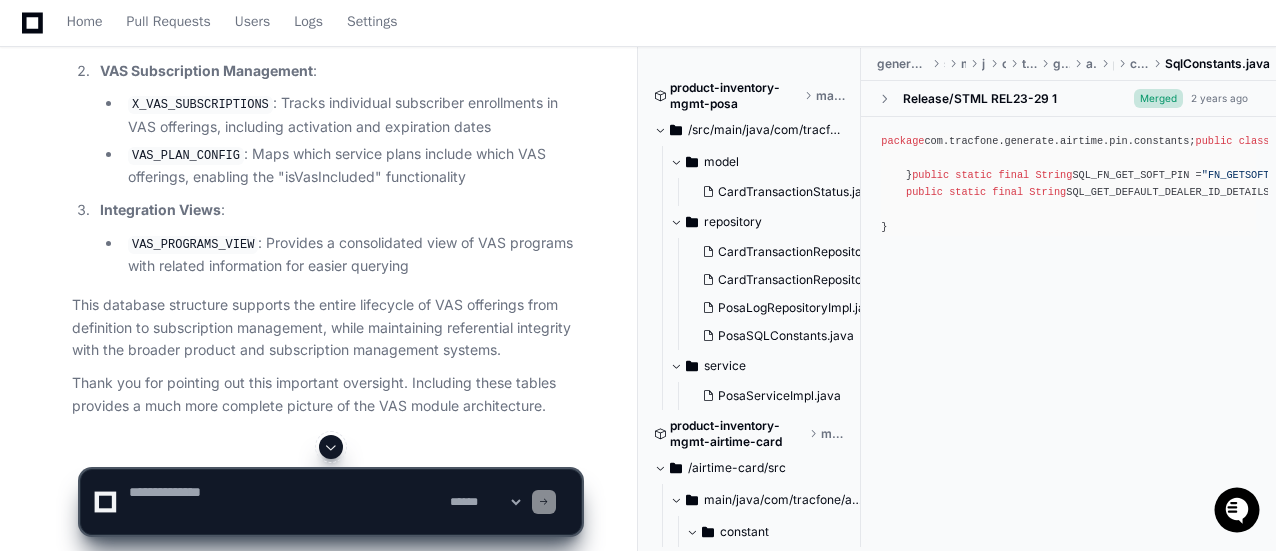 scroll, scrollTop: 0, scrollLeft: 0, axis: both 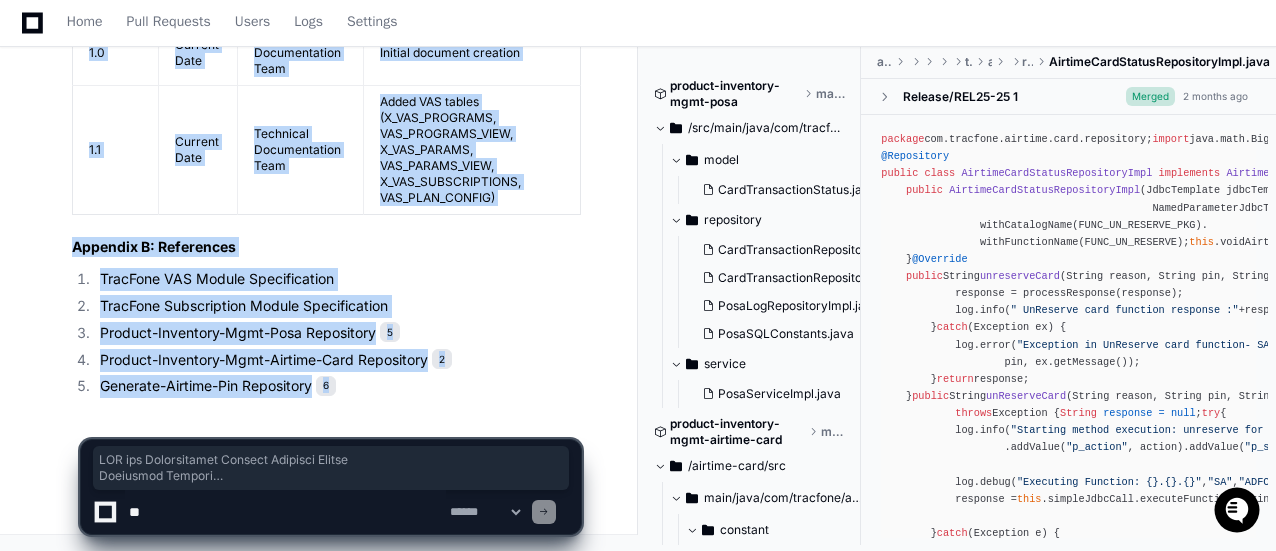 click on "PlayerZero now Thinking SQLConstants.java 2 AirtimeCardStatusRepositoryImpl.java 3 AirtimeInfoEntity.java 4 PosaSQLConstants.java 5 SqlConstants.java 6  I'll regenerate the complete technical document with the updated information about the VAS-related tables that I missed in my first analysis. I'll incorporate the additional tables (X_VAS_PROGRAMS, VAS_PROGRAMS_VIEW, X_VAS_PARAMS, VAS_PARAMS_VIEW, X_VAS_SUBSCRIPTIONS, VAS_PLAN_CONFIG) into section 1.3 and add a new section 3.3 about the VAS Database Schema Details.
I'll follow the same structure as before but with the updated information:
1. Executive Summary
2. VAS Module
3. Subscription Module
4. Integration Between VAS and Subscription Modules
5. Database Structure
6. Database Procedures and Functions
7. Conclusion
8. Appendices   VAS and Subscription Modules Analysis Report
Executive Summary
1. VAS (Value Added Services) Module
1.1 Overview
1.2 Core Database Queries
1.2.1 VAS Flag Query
SELECT" 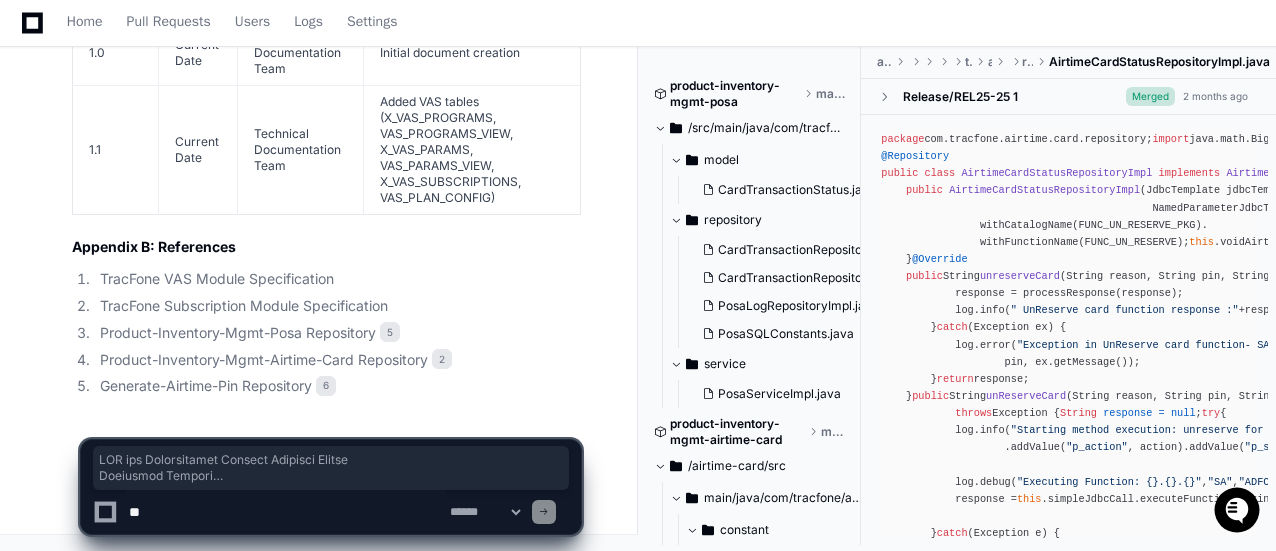 click 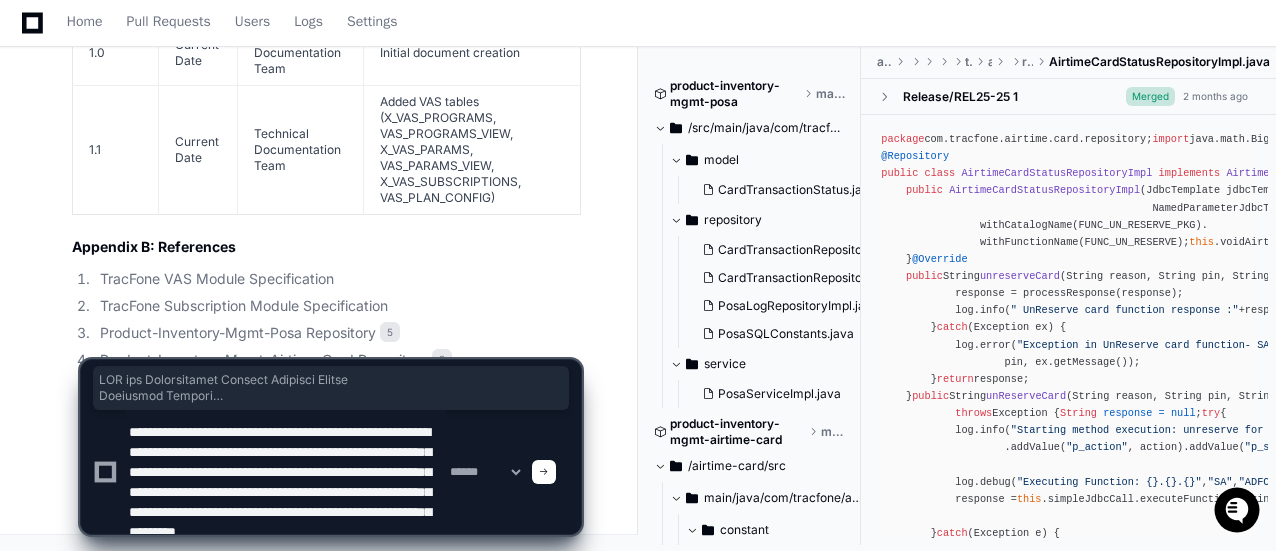scroll, scrollTop: 46, scrollLeft: 0, axis: vertical 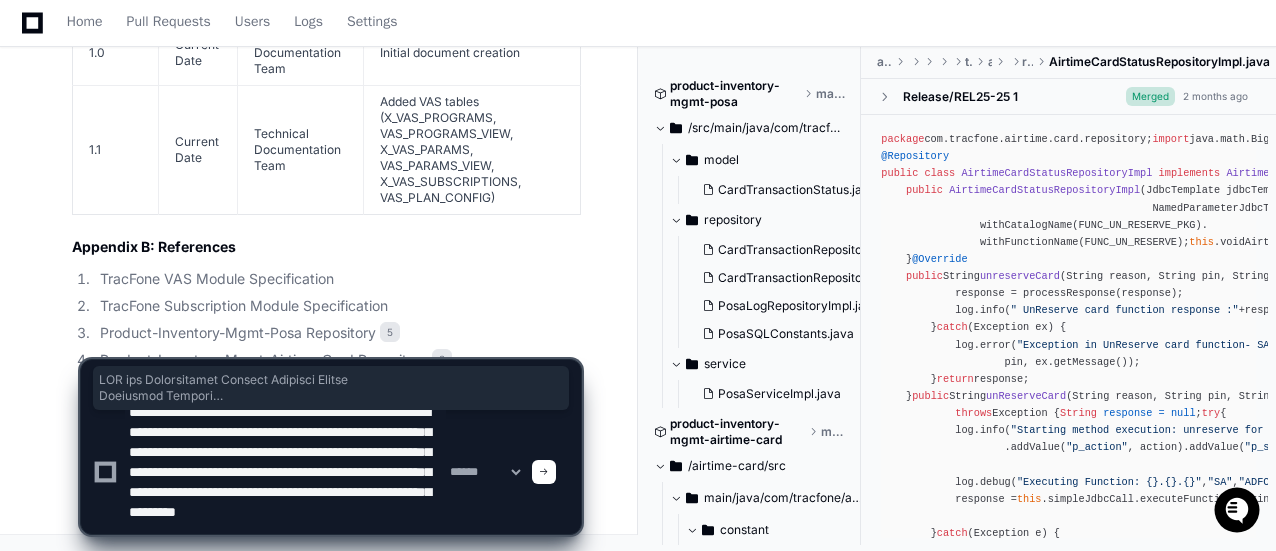 type on "**********" 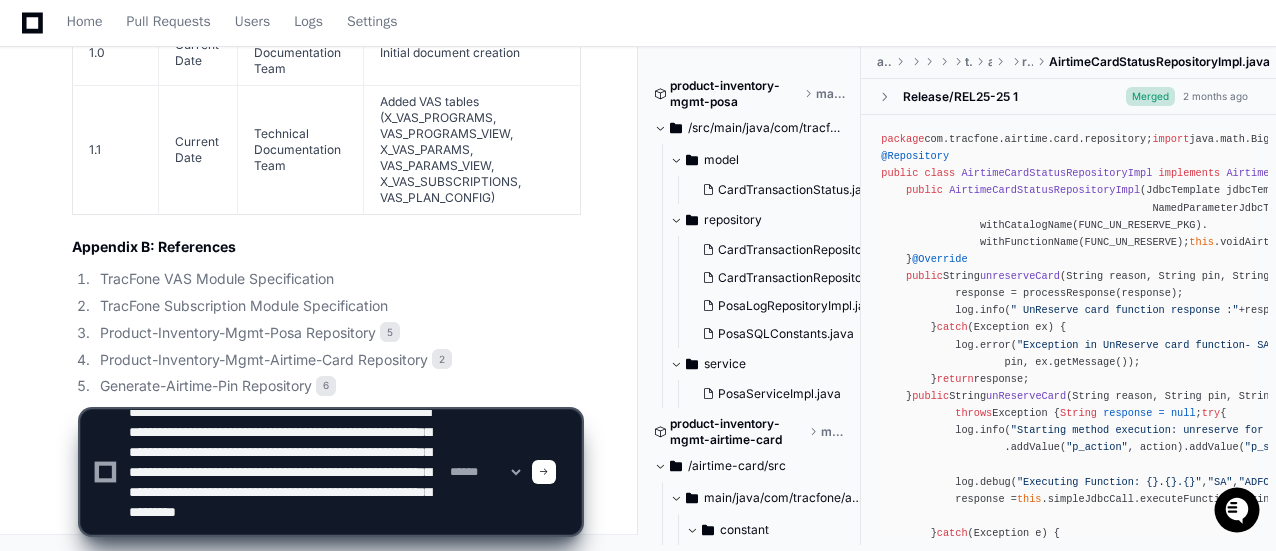 click 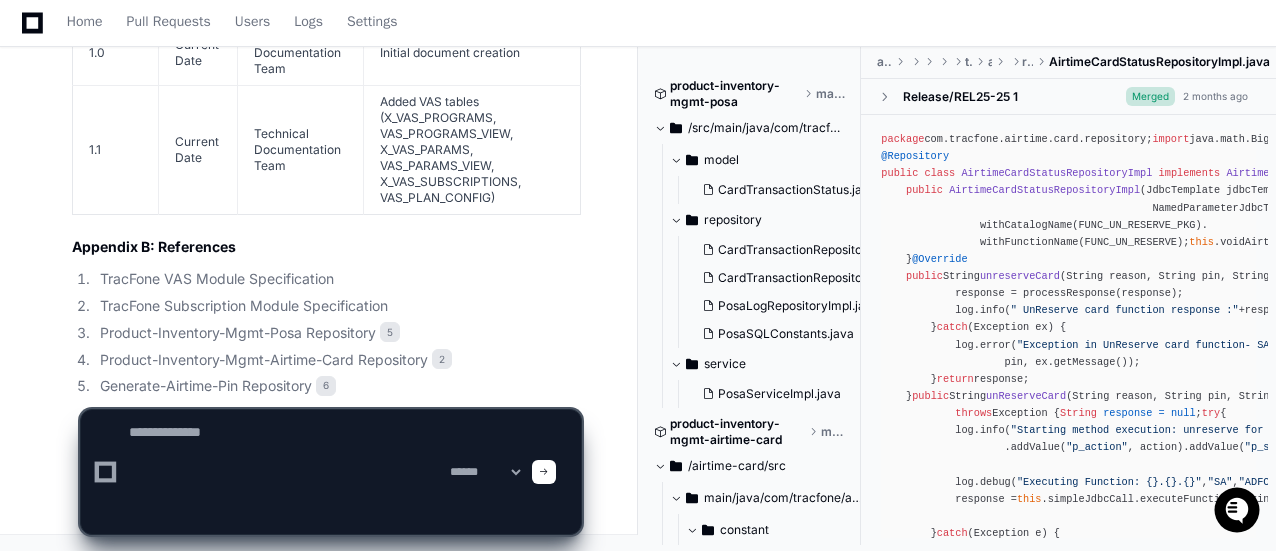 scroll, scrollTop: 0, scrollLeft: 0, axis: both 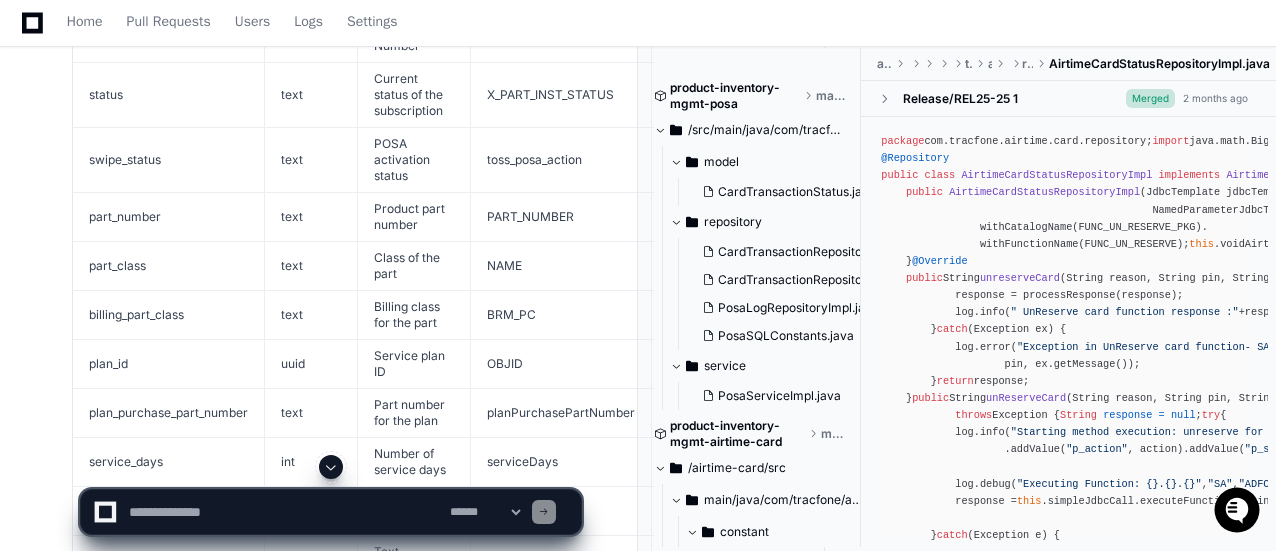click on "CREATE   TABLE  subscription_by_id (
subscription_id  uuid ,
serial_number  text ,
esn  text ,
min  text ,
status  text ,
swipe_status  text ,
part_number  text ,
part_class  text ,
billing_part_class  text ,
plan_id  uuid ,
plan_purchase_part_number  text ,
service_days  int ,
voice_units  int ,
text_units  int ,
data_units  text ,
brand  text ,
activation_date  timestamp ,
expiration_date  timestamp ,
transaction_id  text ,
redemption_date  timestamp ,
redemption_status  text ,
is_reserved  boolean ,
associated_esn  text ,
associated_min  text ,
order_id  uuid ,
source_system  text ,
channel  text ,
PRIMARY KEY  (subscription_id, activation_date)
)  WITH  CLUSTERING  ORDER   BY  (activation_date  DESC );" 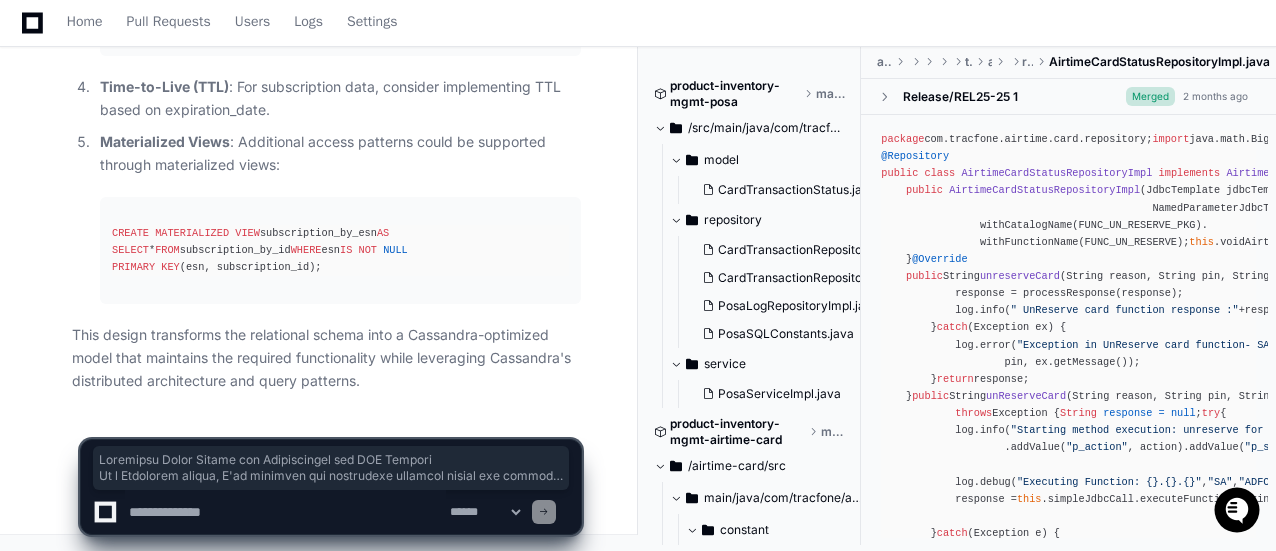 scroll, scrollTop: 32932, scrollLeft: 0, axis: vertical 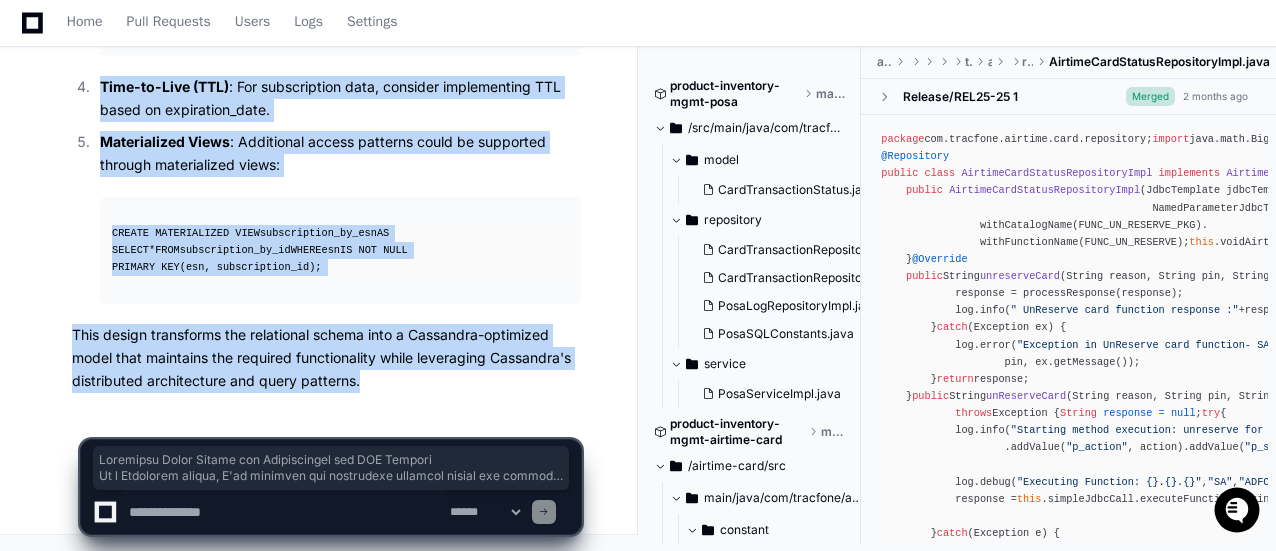 drag, startPoint x: 72, startPoint y: 176, endPoint x: 368, endPoint y: 375, distance: 356.67493 